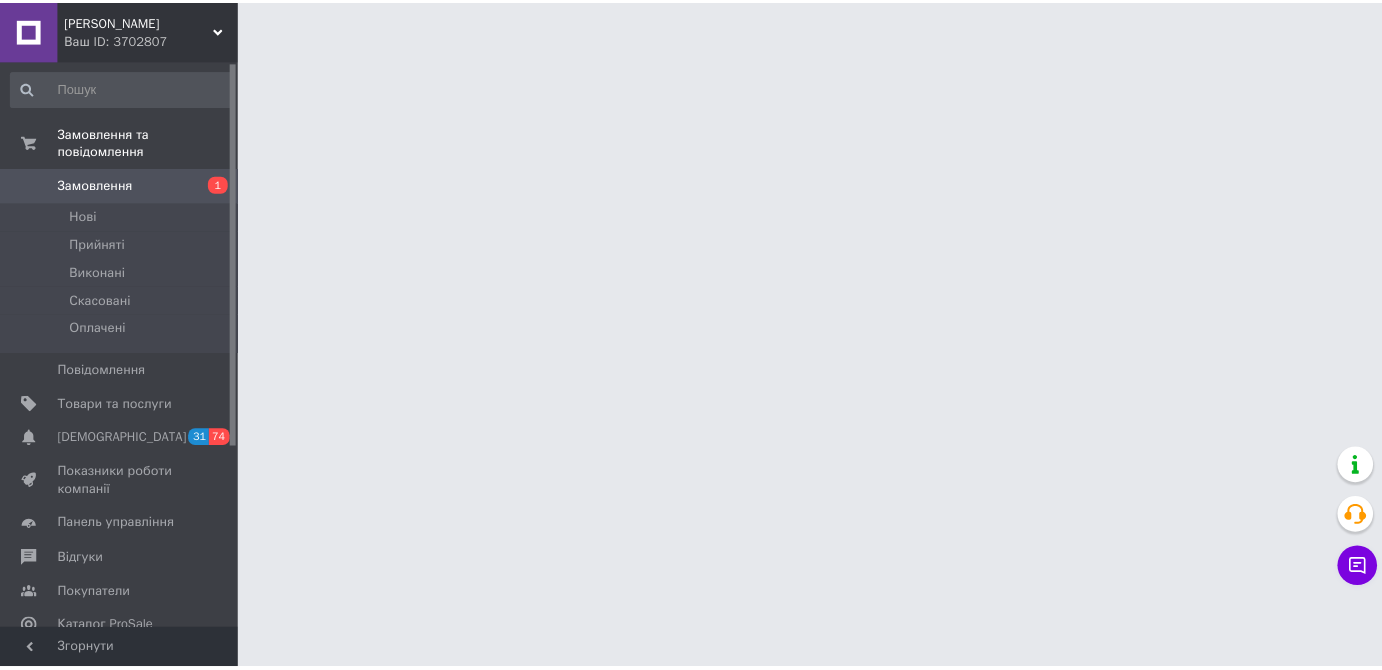 scroll, scrollTop: 0, scrollLeft: 0, axis: both 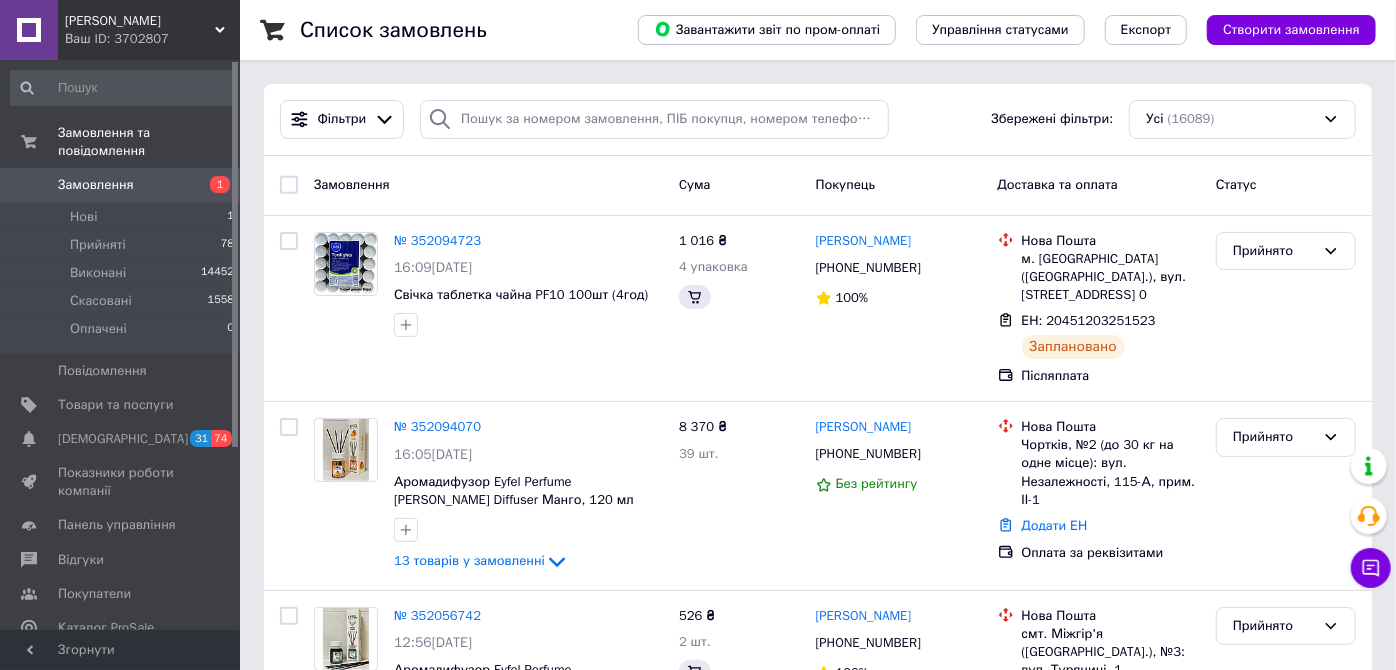 drag, startPoint x: 362, startPoint y: 477, endPoint x: 236, endPoint y: 491, distance: 126.77539 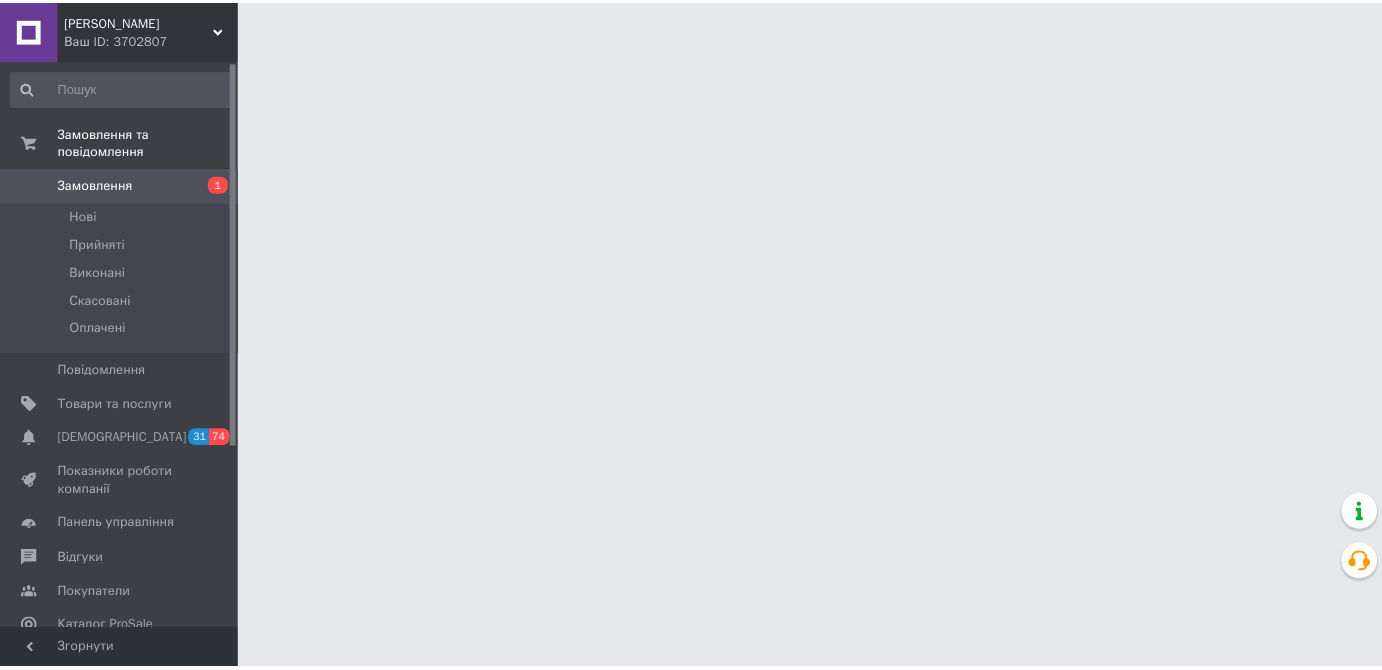 scroll, scrollTop: 0, scrollLeft: 0, axis: both 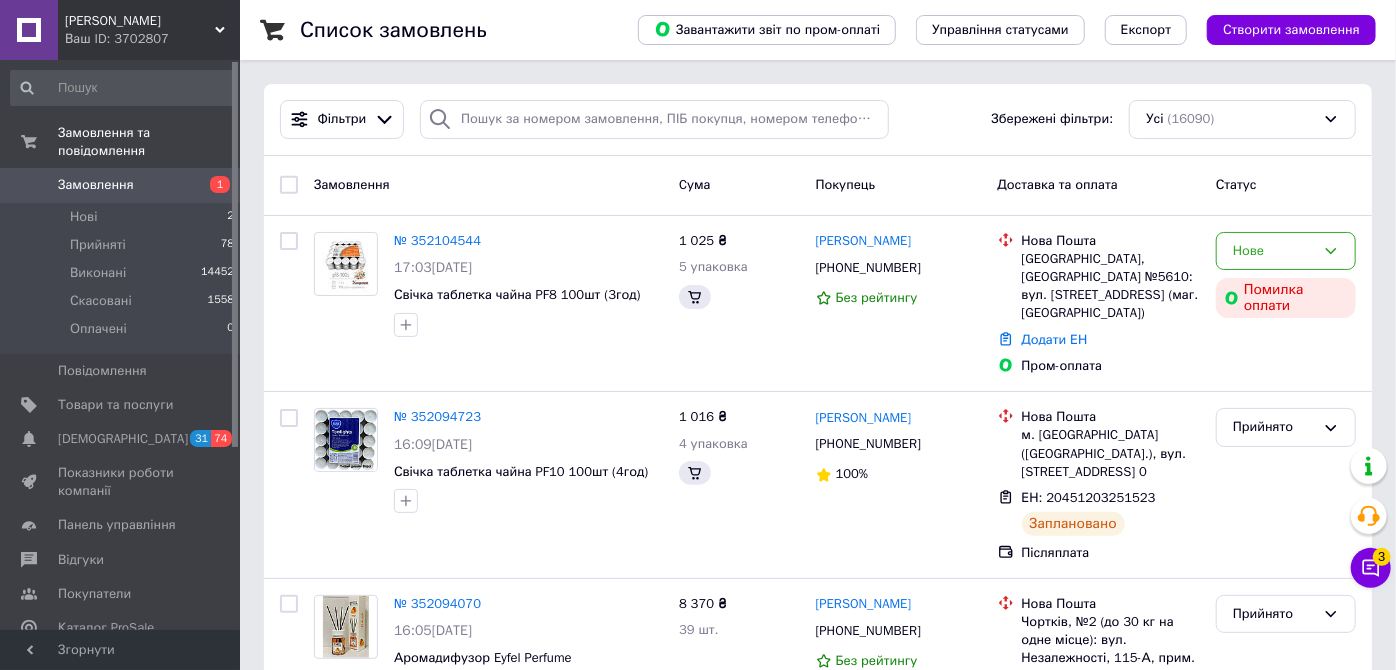 click on "3" at bounding box center [1382, 552] 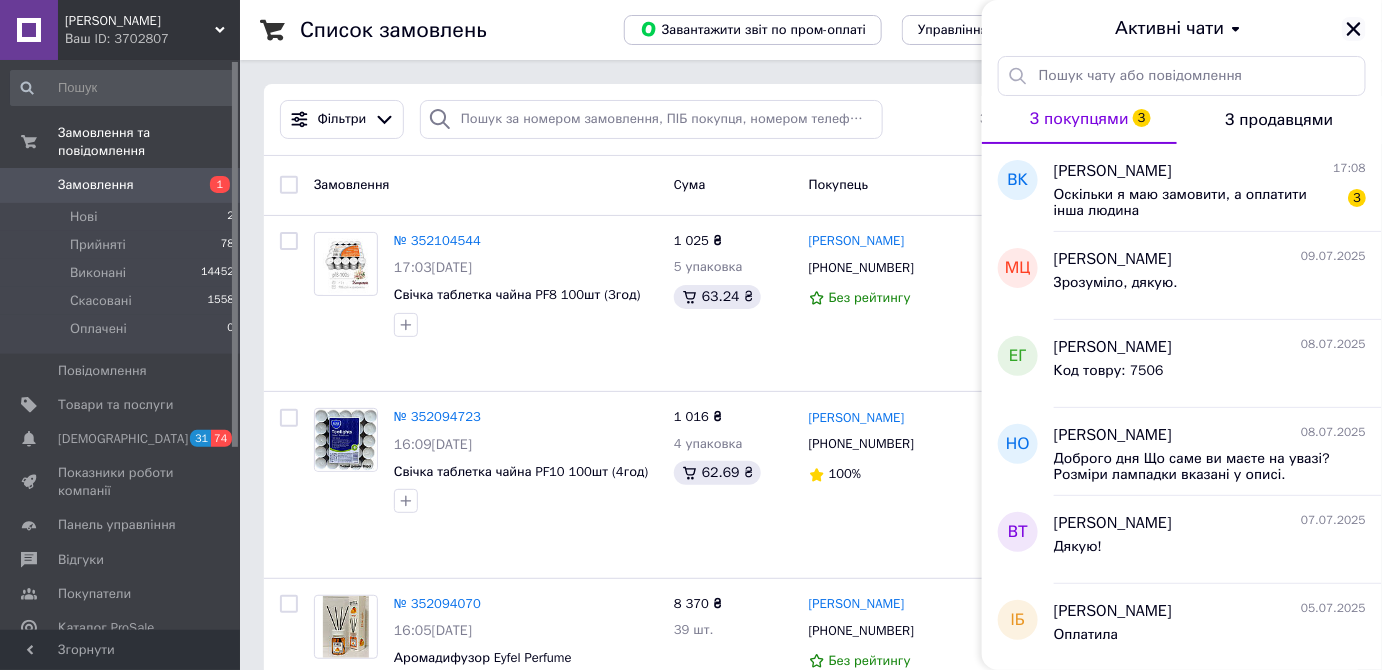 click 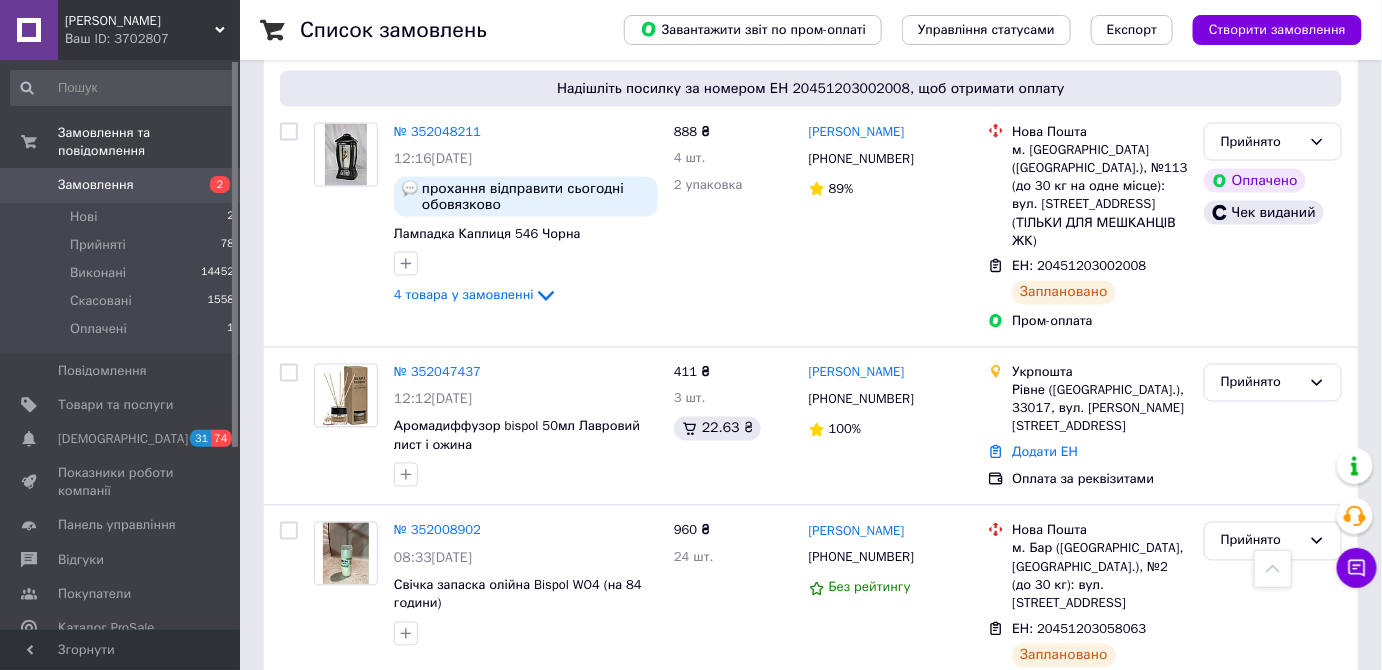 scroll, scrollTop: 1000, scrollLeft: 0, axis: vertical 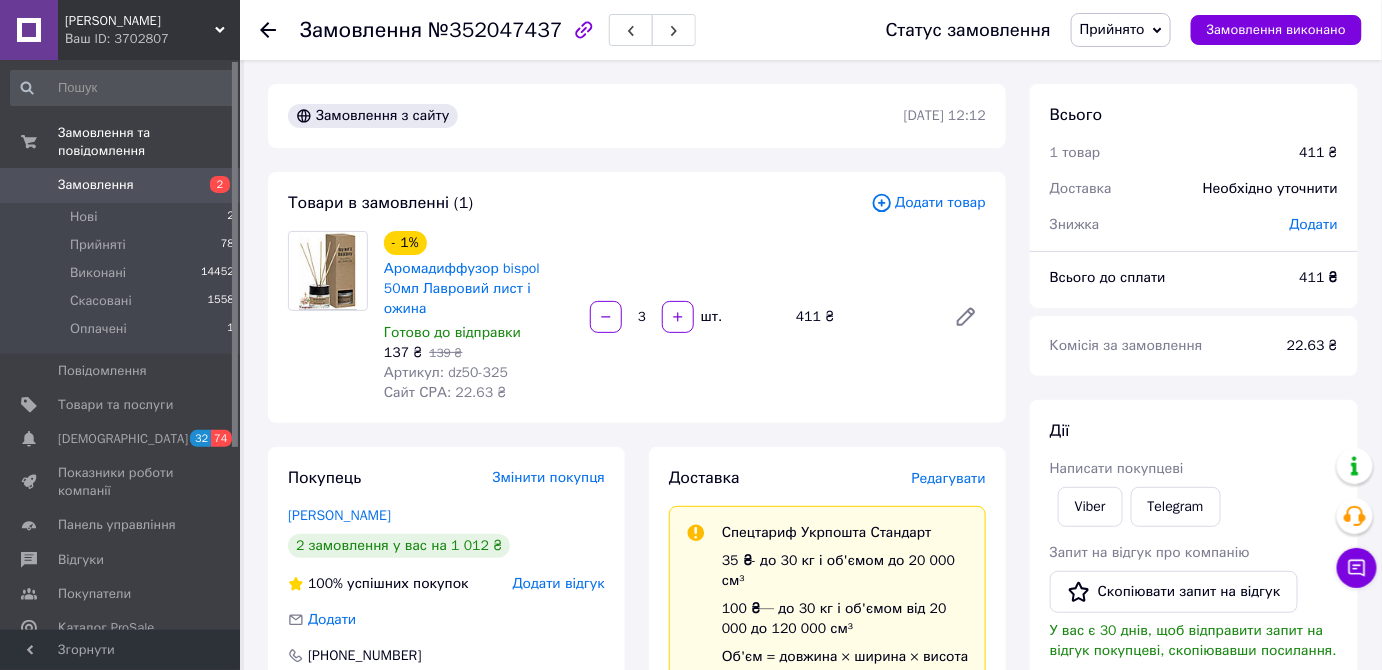 click on "Редагувати" at bounding box center (949, 478) 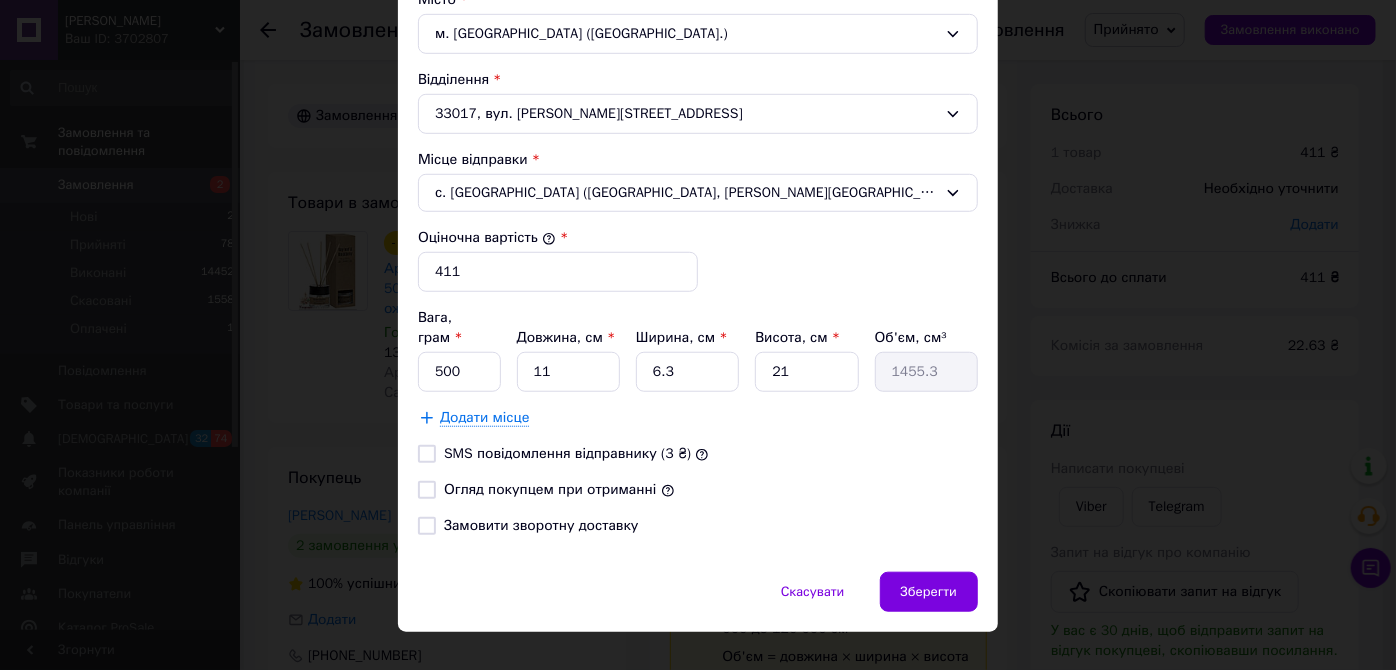 scroll, scrollTop: 645, scrollLeft: 0, axis: vertical 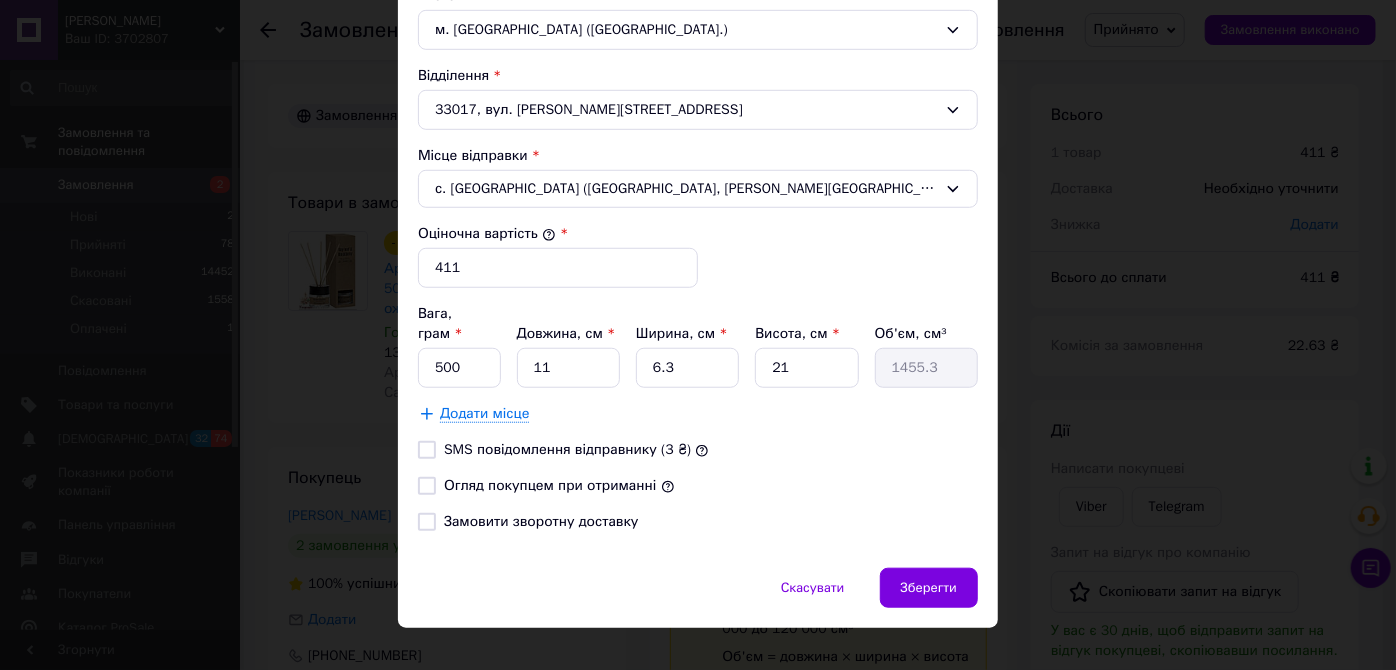 click on "× Редагування доставки Спосіб доставки Укрпошта (платна) Тариф     * [PERSON_NAME]   * Отримувач Прізвище отримувача   * [PERSON_NAME] Ім'я отримувача   * [PERSON_NAME] батькові отримувача Телефон отримувача   * [PHONE_NUMBER] Тип доставки     * Склад - склад Місто м. [GEOGRAPHIC_DATA] ([GEOGRAPHIC_DATA].) Відділення 33017, вул. [PERSON_NAME], 25 Місце відправки   * с. [GEOGRAPHIC_DATA] ([GEOGRAPHIC_DATA], [PERSON_NAME][GEOGRAPHIC_DATA].); 81092, вул. Львівська, 22 Оціночна вартість     * 411 Вага, грам   * 500 Довжина, см   * 11 Ширина, см   * 6.3 Висота, см   * 21 Об'єм, см³ 1455.3 Додати місце SMS повідомлення відправнику (3 ₴)     Скасувати" at bounding box center (698, 335) 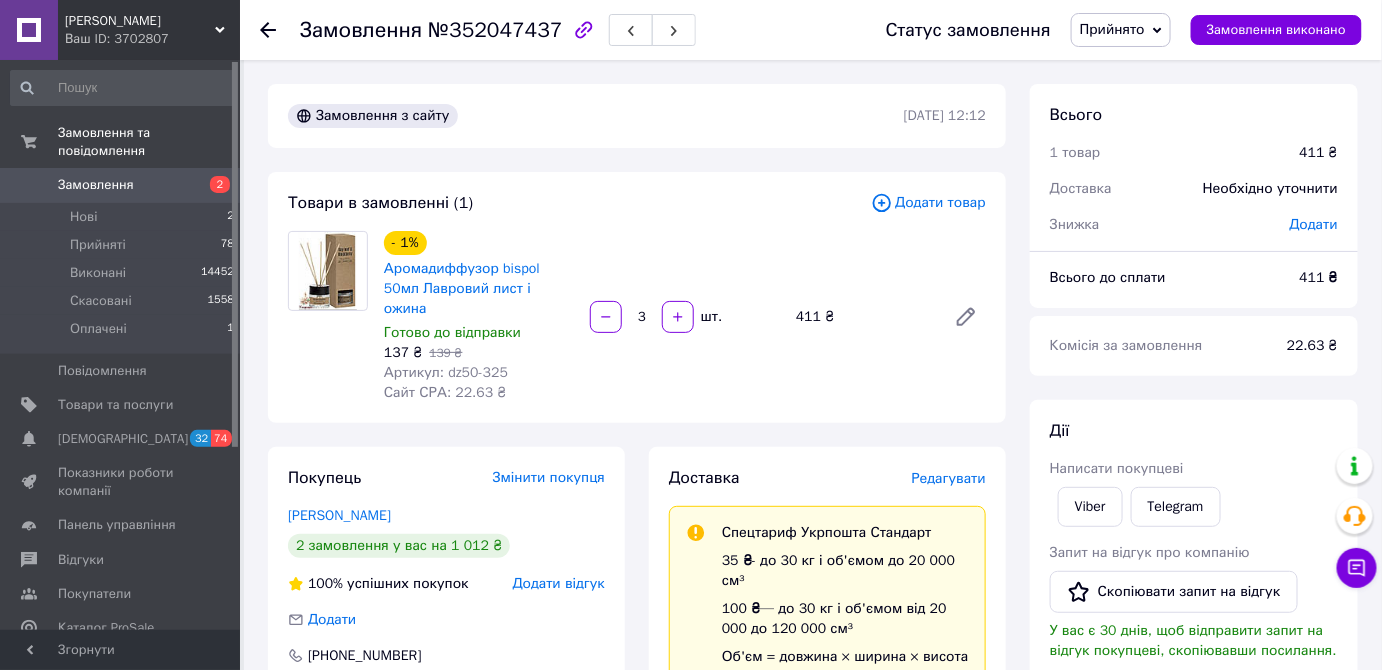 click on "Редагувати" at bounding box center (949, 478) 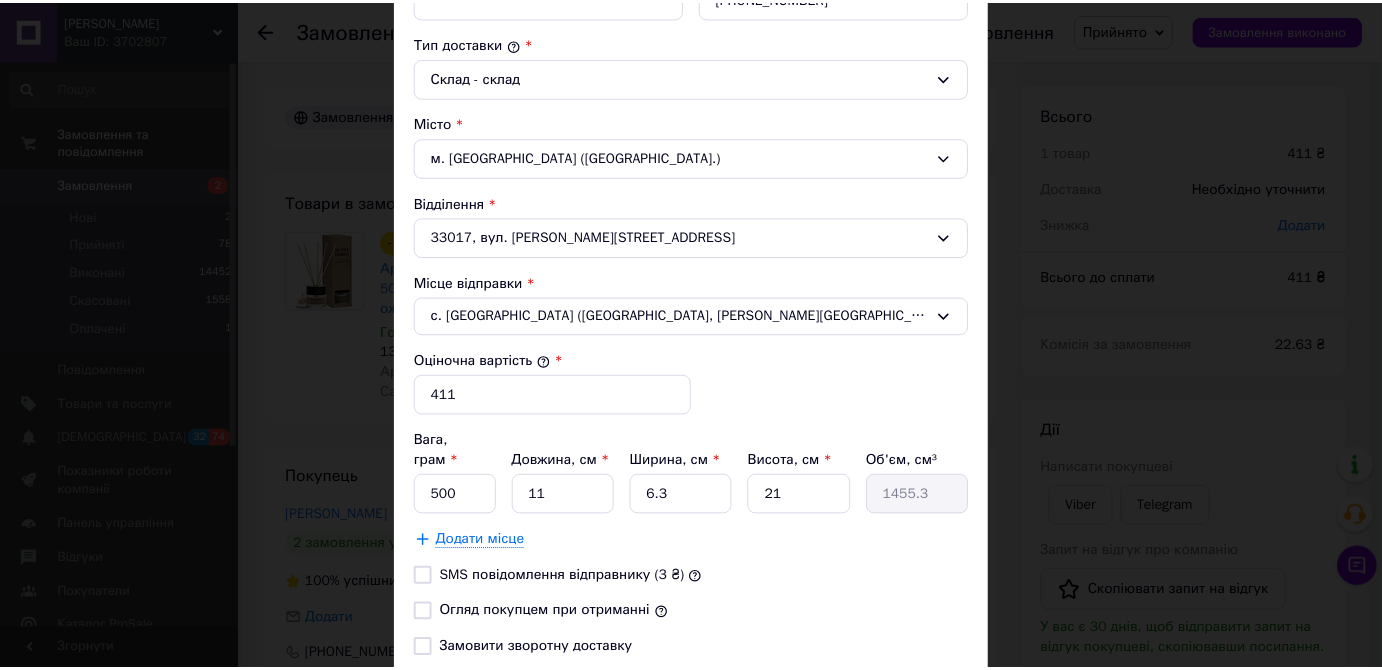 scroll, scrollTop: 645, scrollLeft: 0, axis: vertical 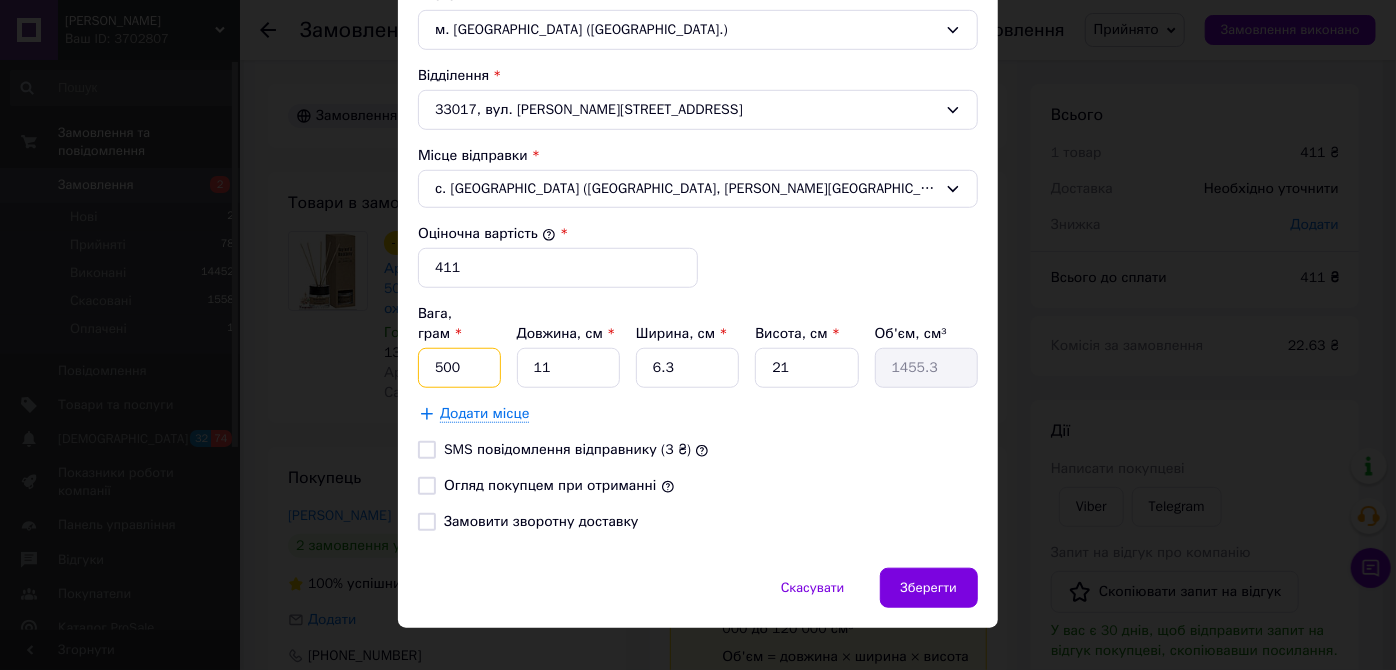 drag, startPoint x: 461, startPoint y: 332, endPoint x: 454, endPoint y: 342, distance: 12.206555 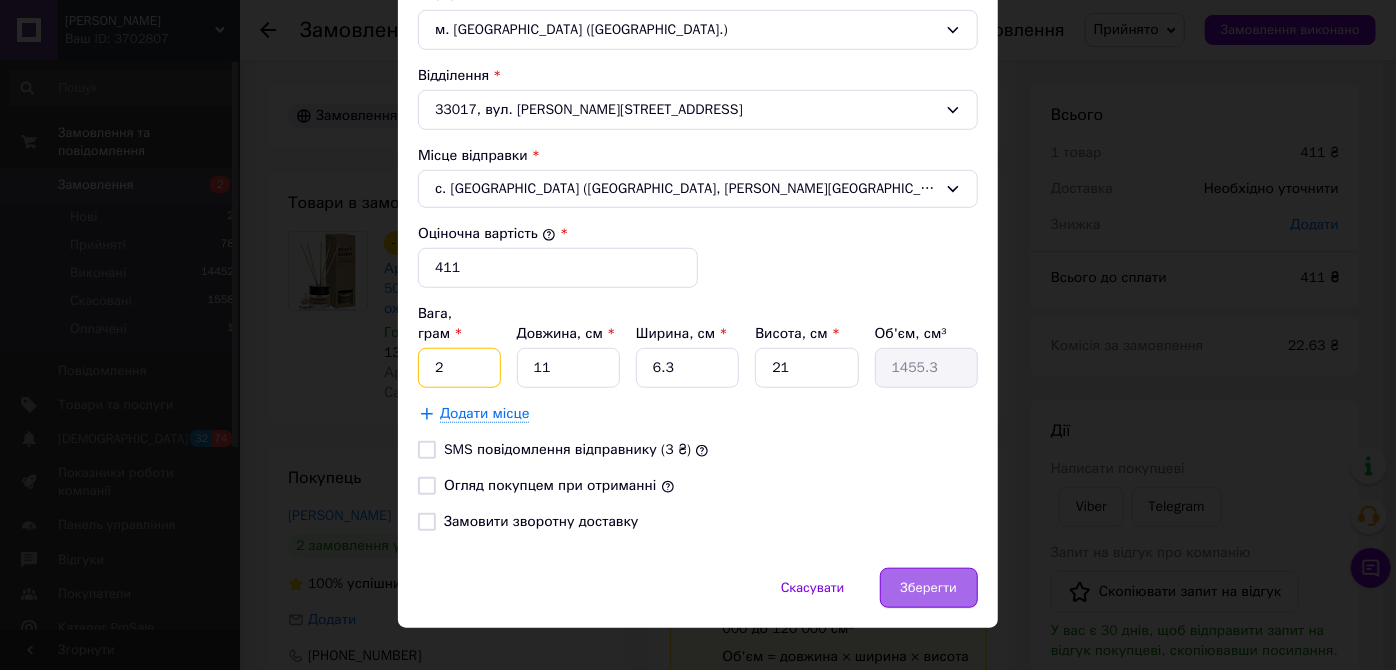 type on "2" 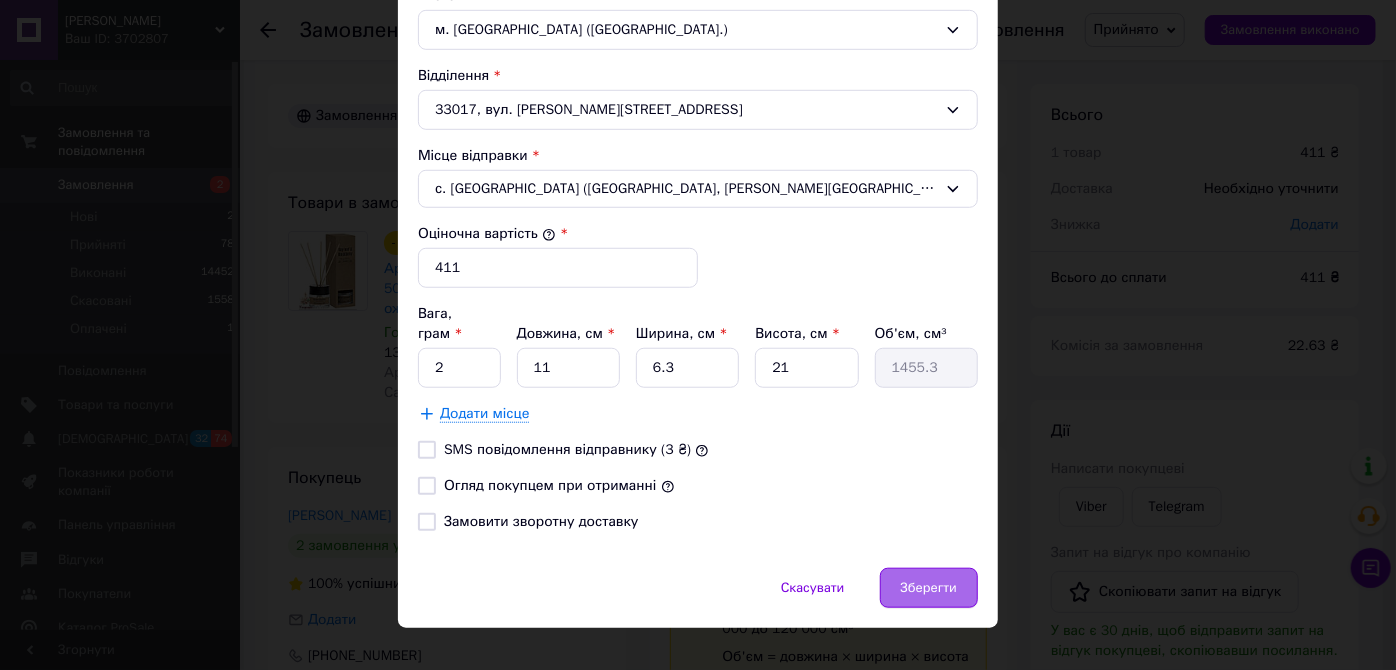 click on "Зберегти" at bounding box center (929, 588) 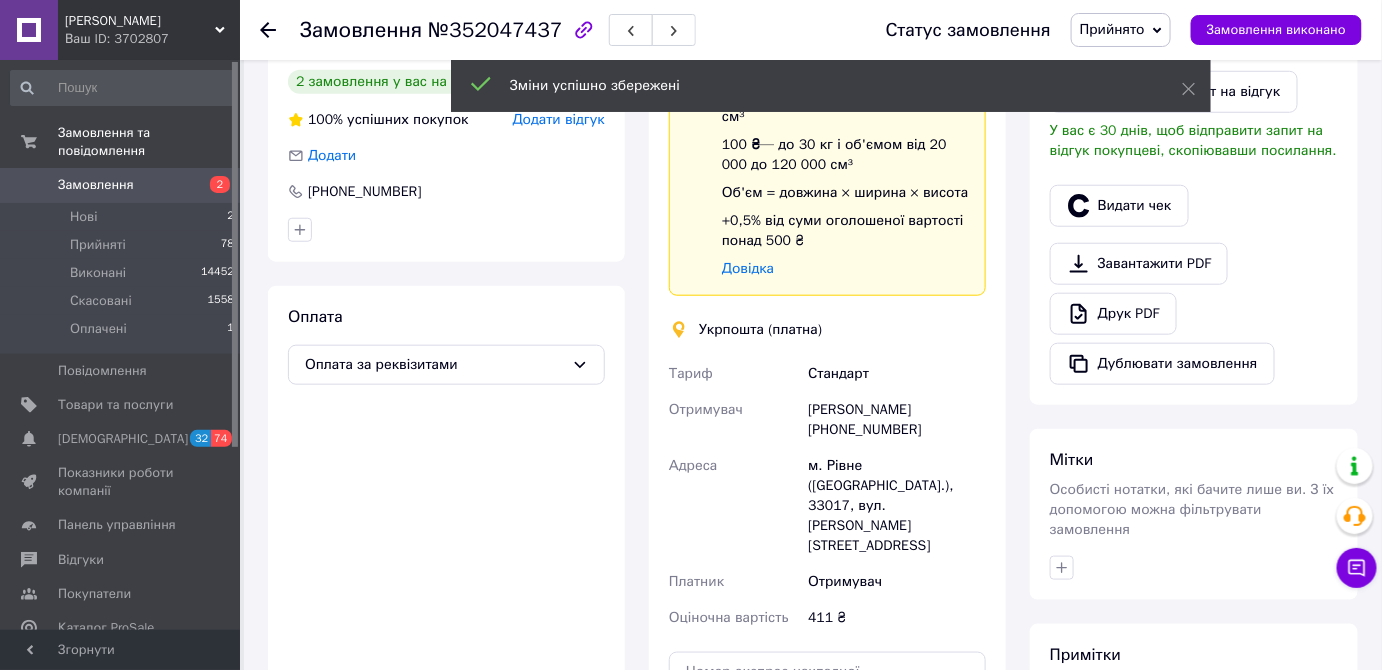 scroll, scrollTop: 636, scrollLeft: 0, axis: vertical 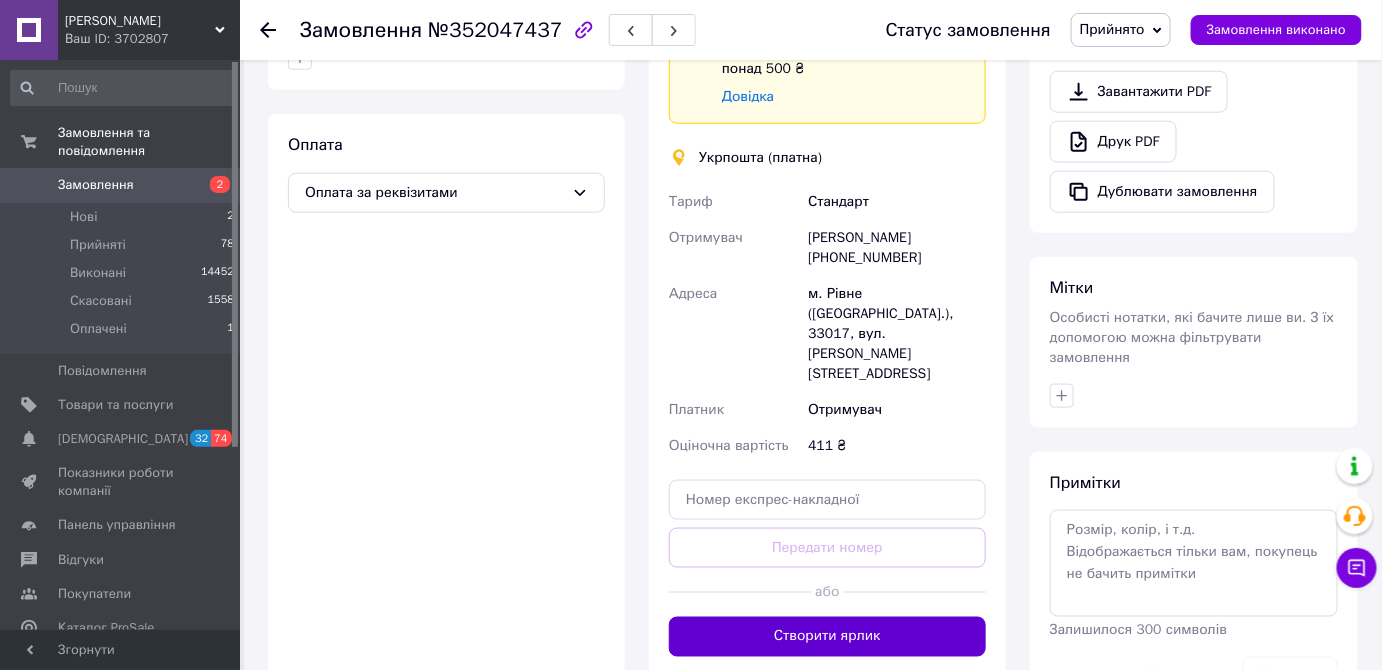 click on "Створити ярлик" at bounding box center (827, 637) 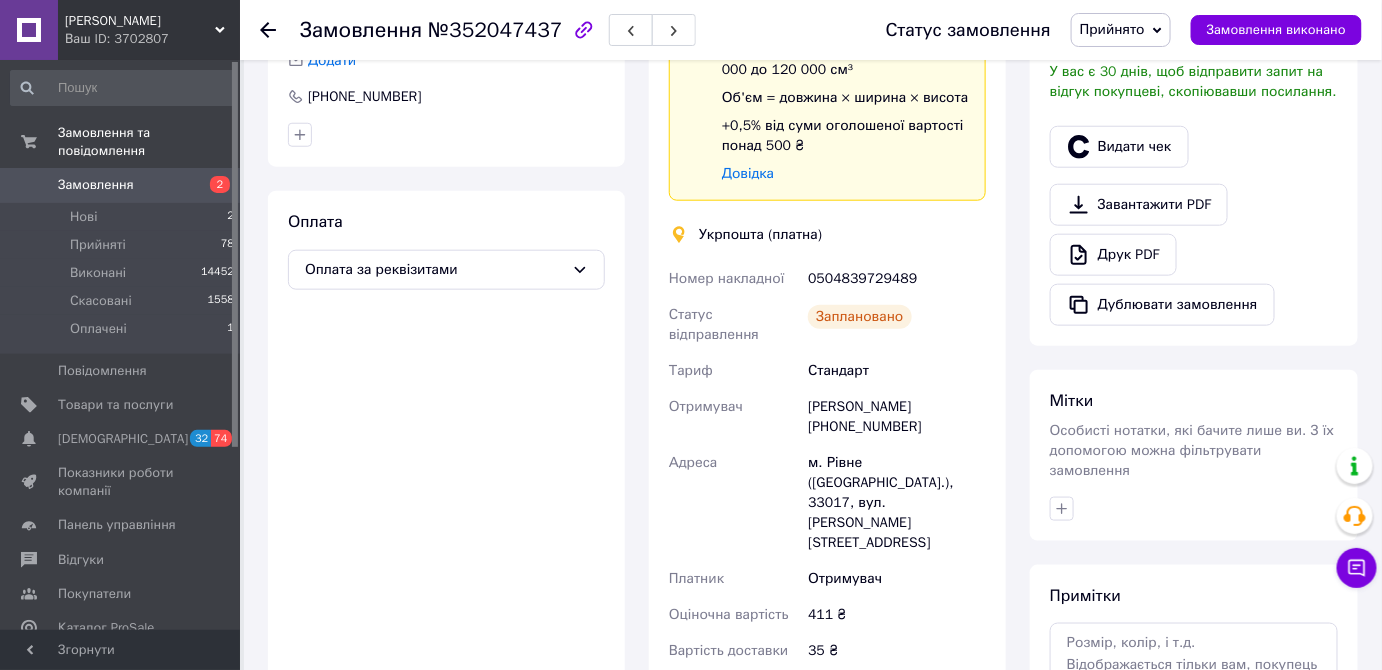 scroll, scrollTop: 454, scrollLeft: 0, axis: vertical 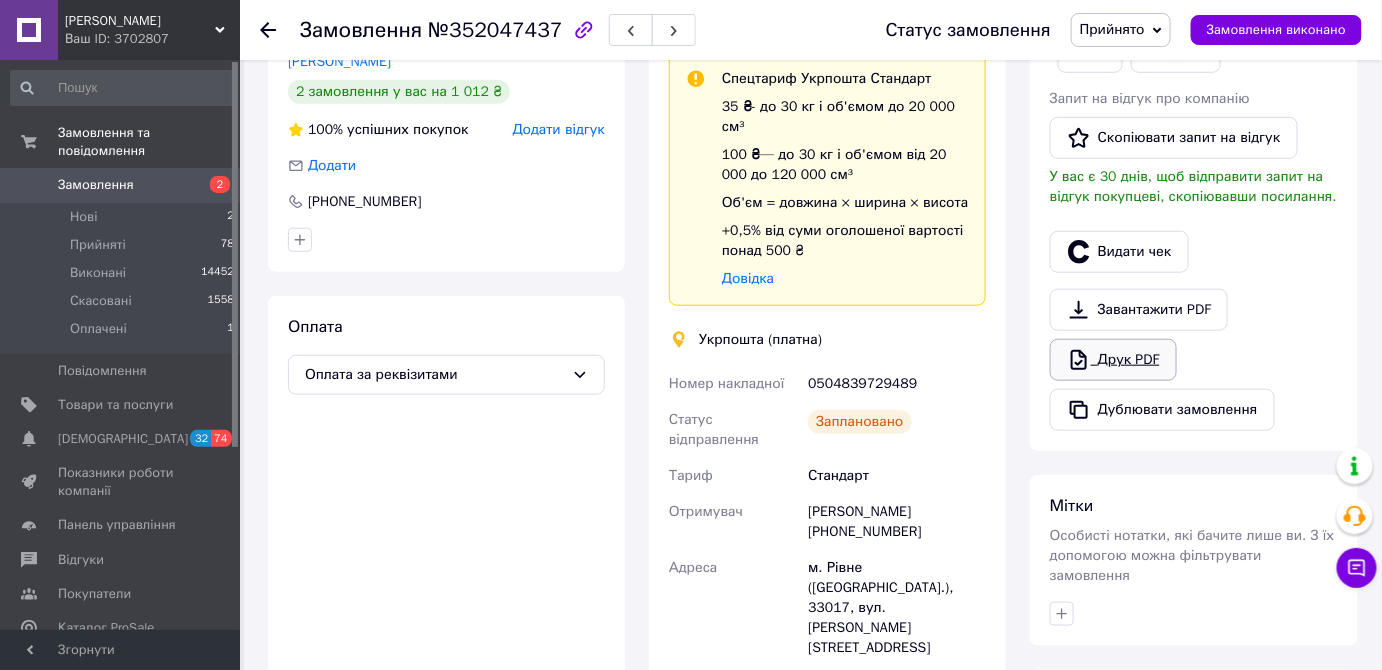 click on "Друк PDF" at bounding box center [1113, 360] 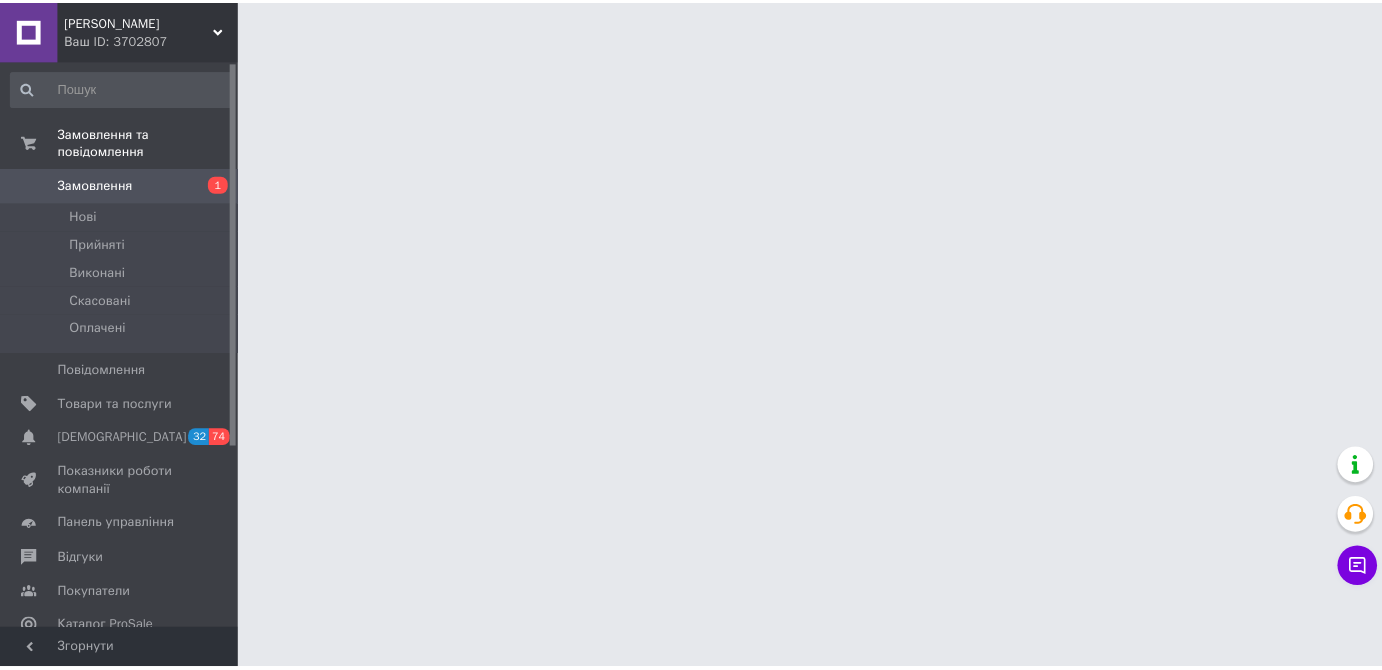 scroll, scrollTop: 0, scrollLeft: 0, axis: both 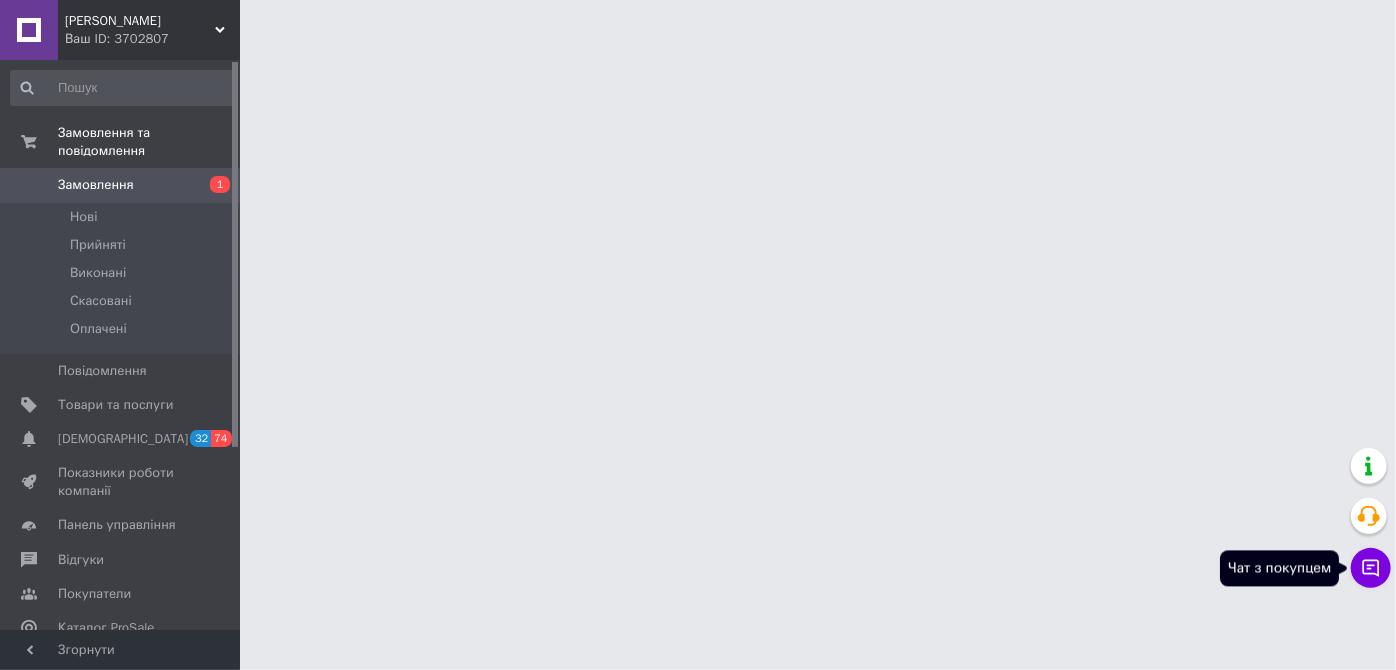 click 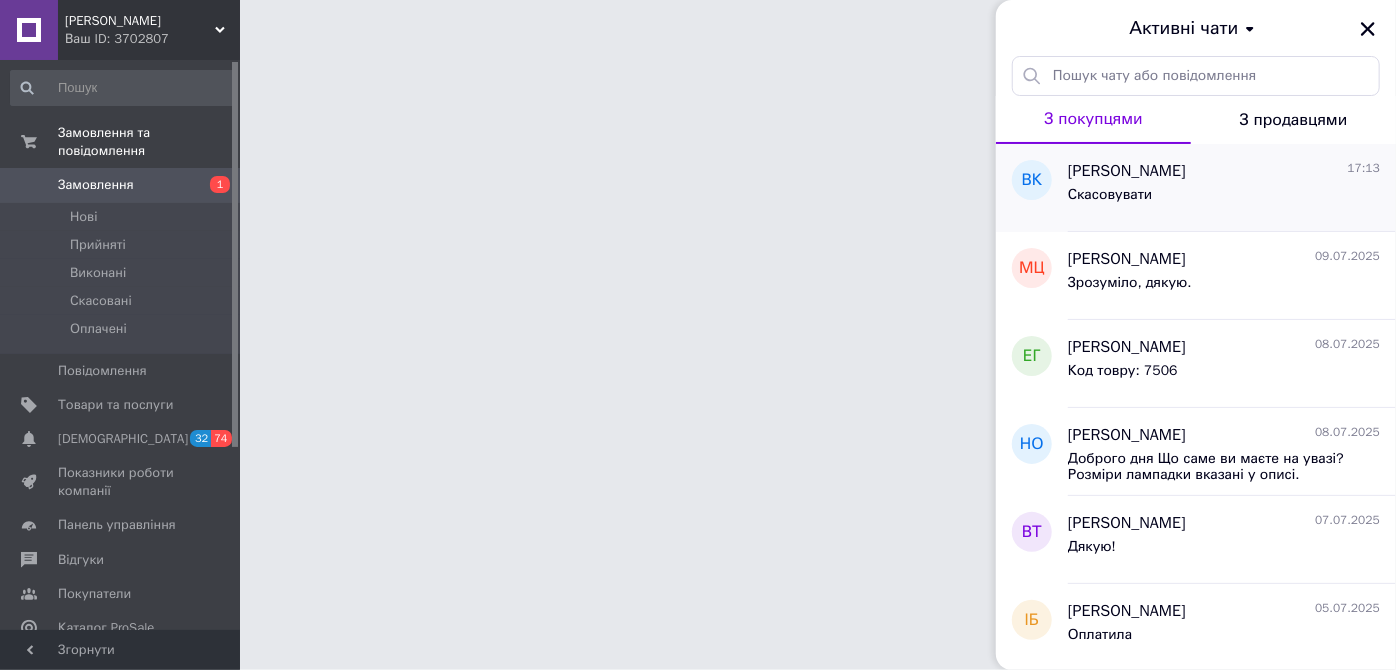 click on "Скасовувати" at bounding box center (1224, 199) 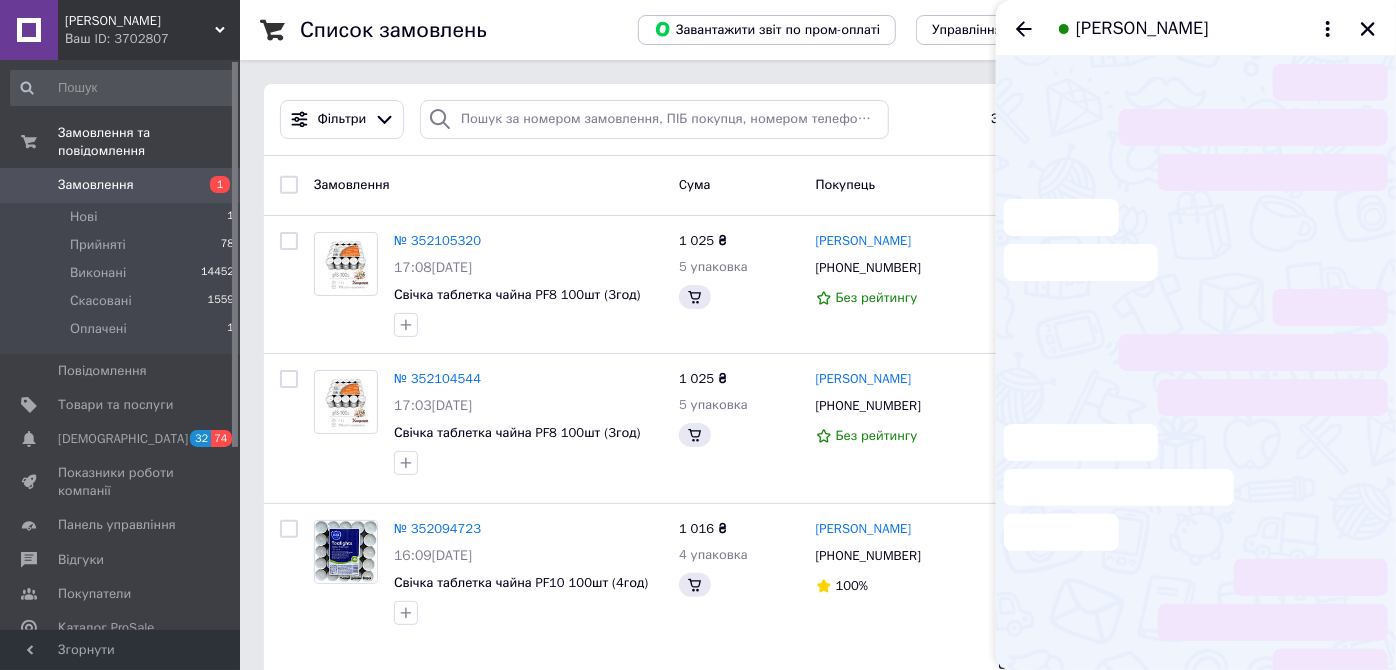 click at bounding box center [1196, 667] 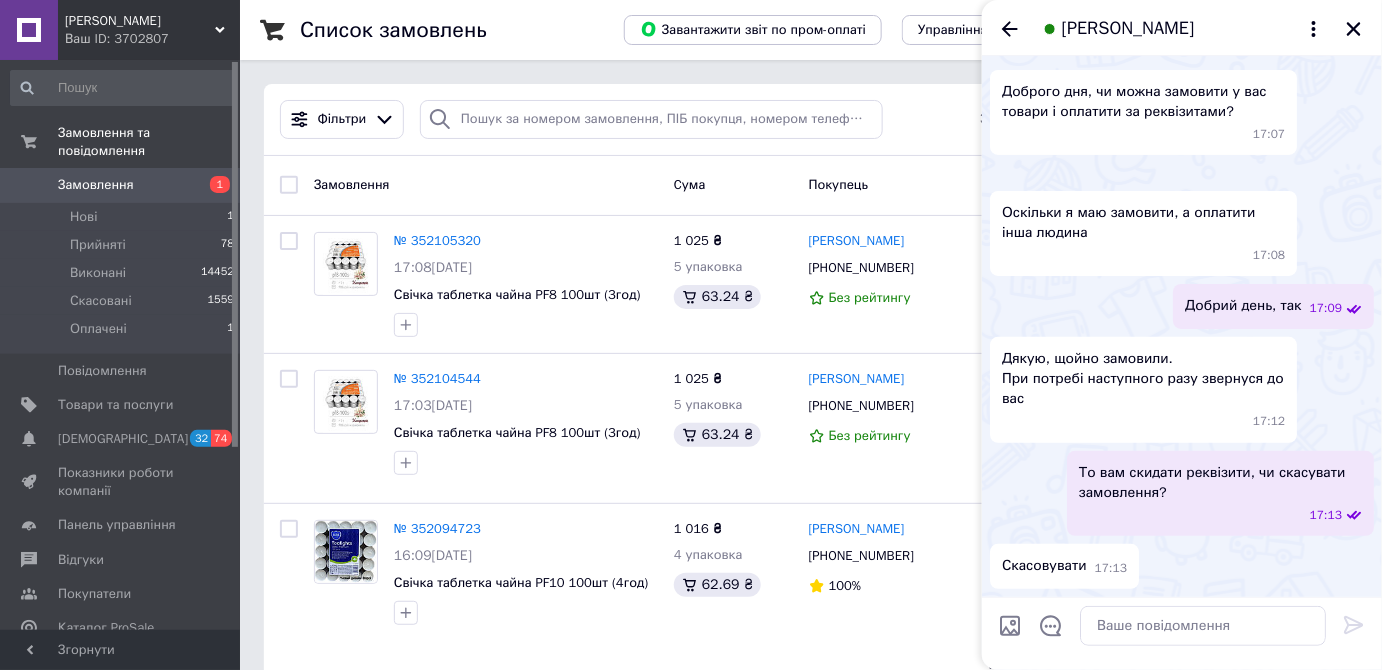 scroll, scrollTop: 317, scrollLeft: 0, axis: vertical 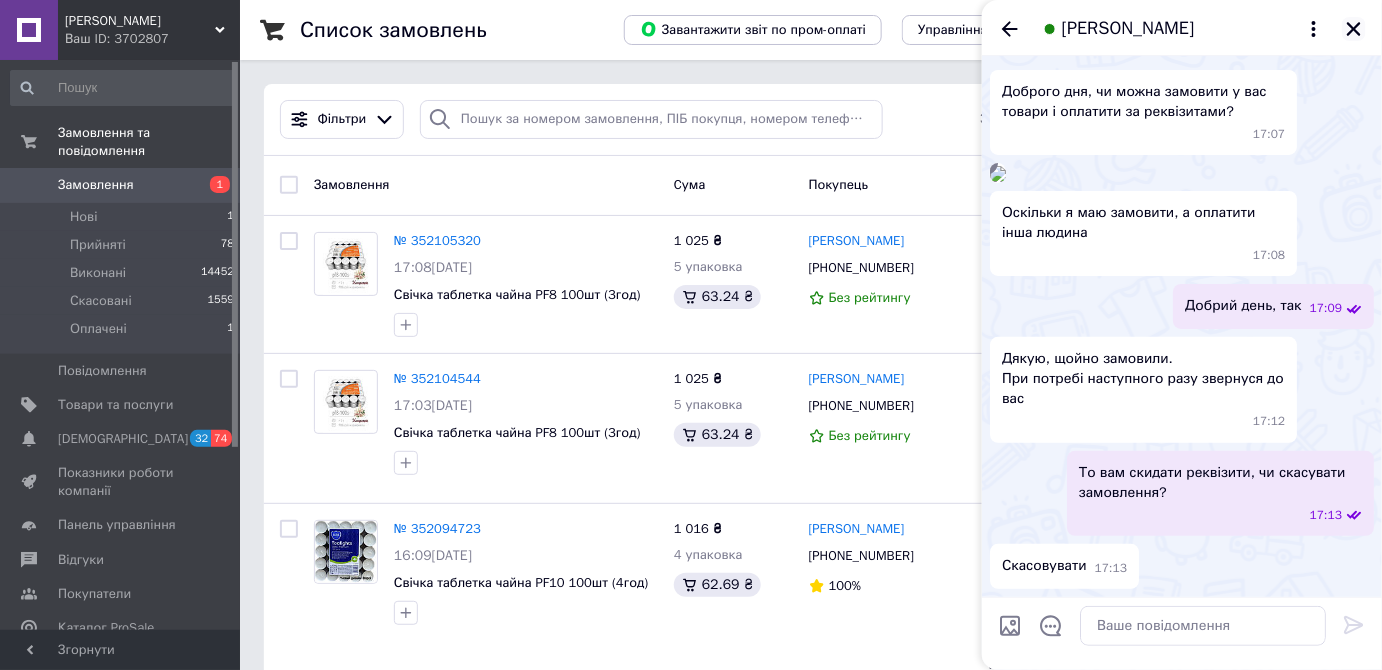 click 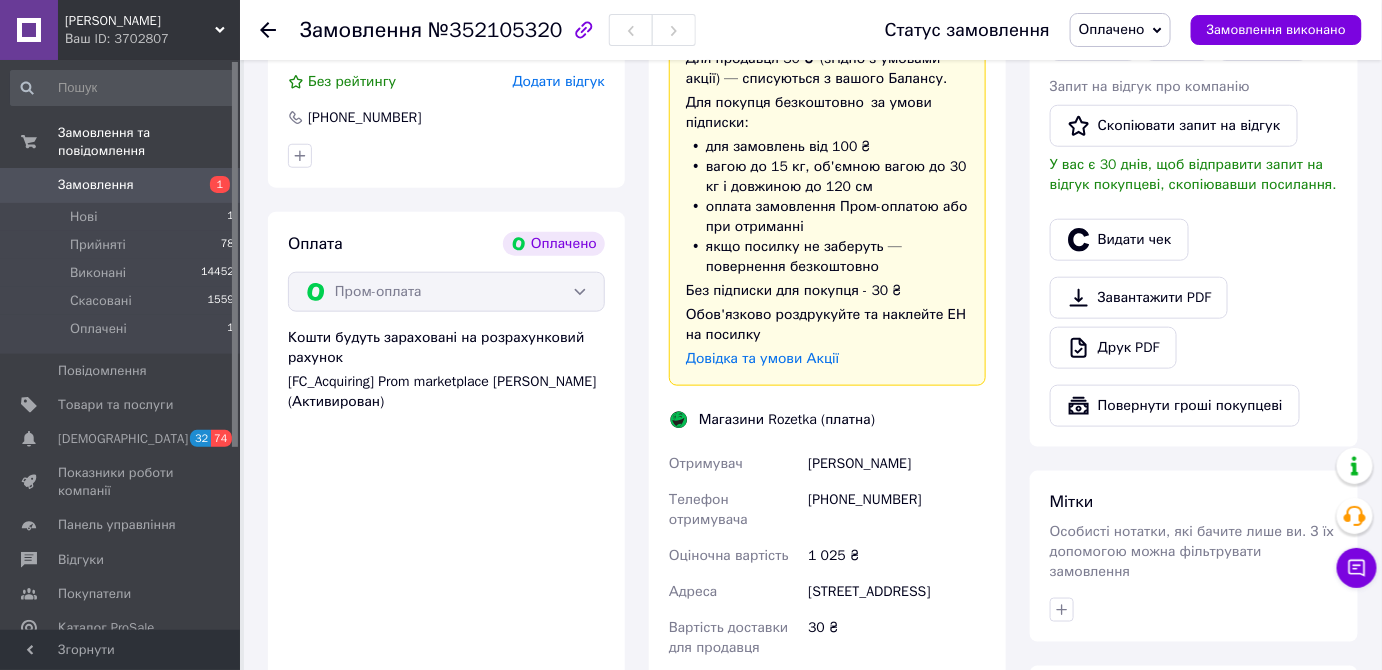 scroll, scrollTop: 545, scrollLeft: 0, axis: vertical 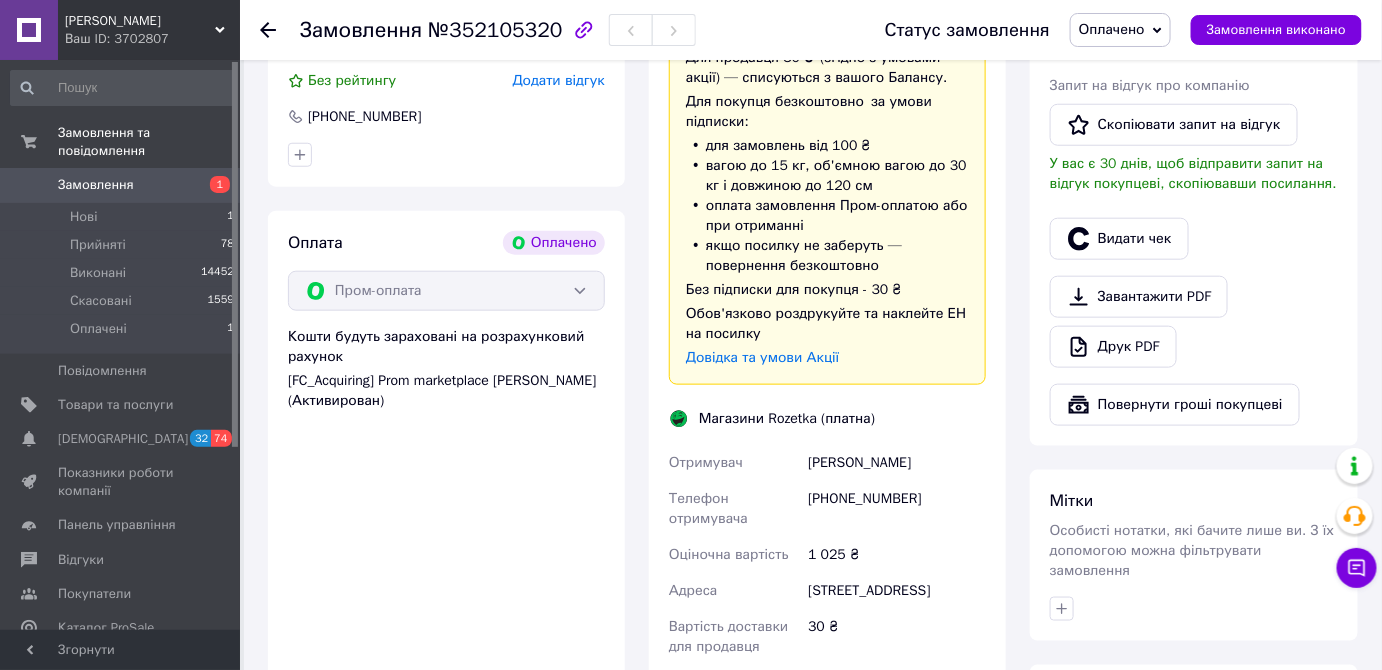 click 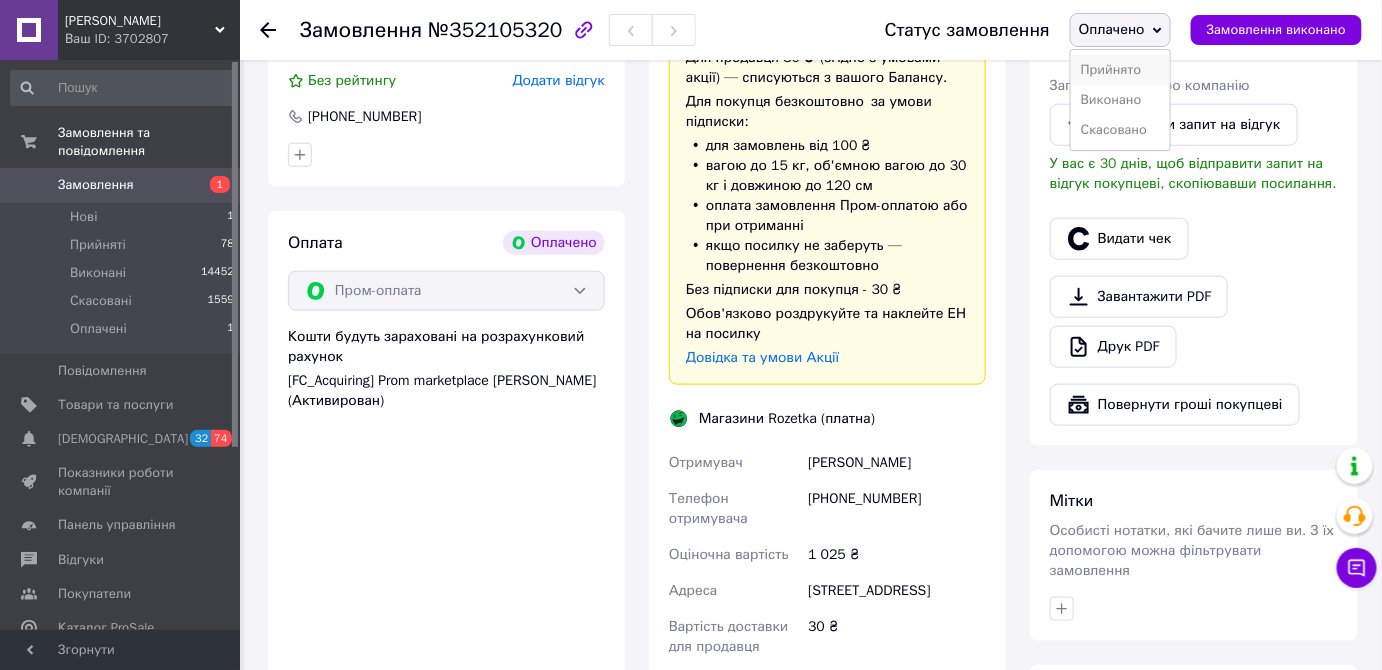click on "Прийнято" at bounding box center (1120, 70) 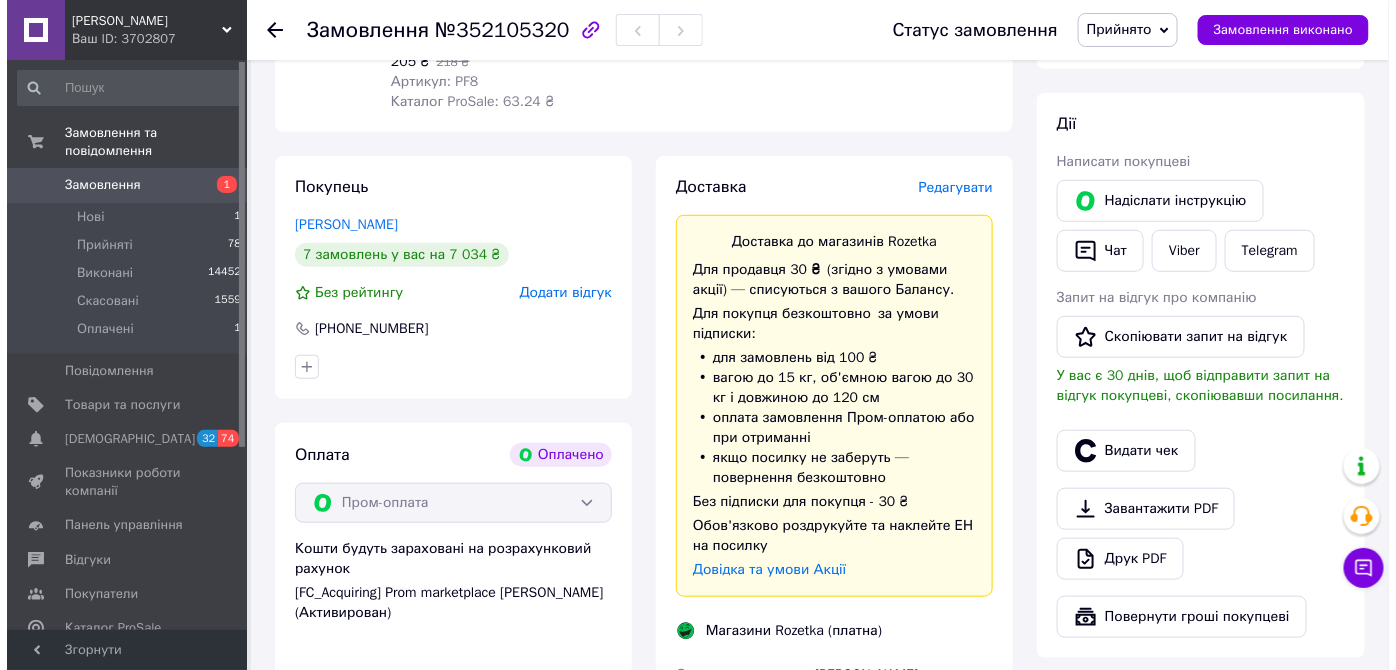 scroll, scrollTop: 363, scrollLeft: 0, axis: vertical 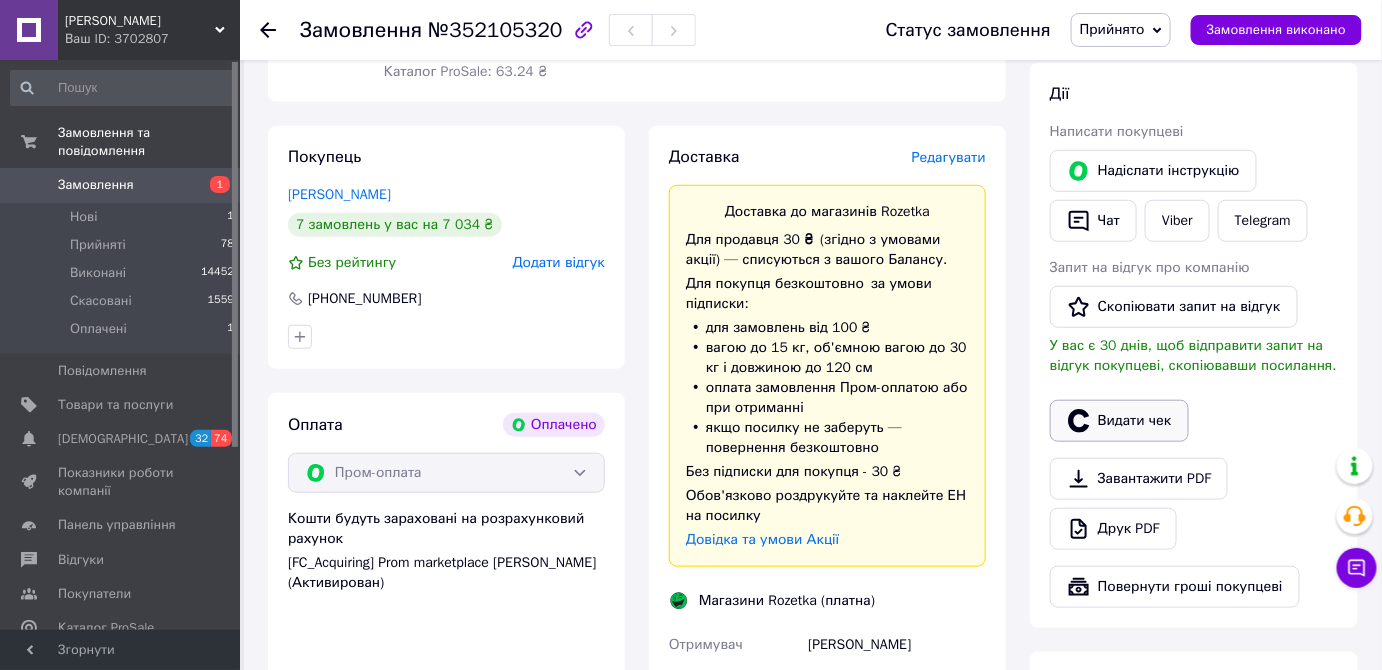 click on "Видати чек" at bounding box center [1119, 421] 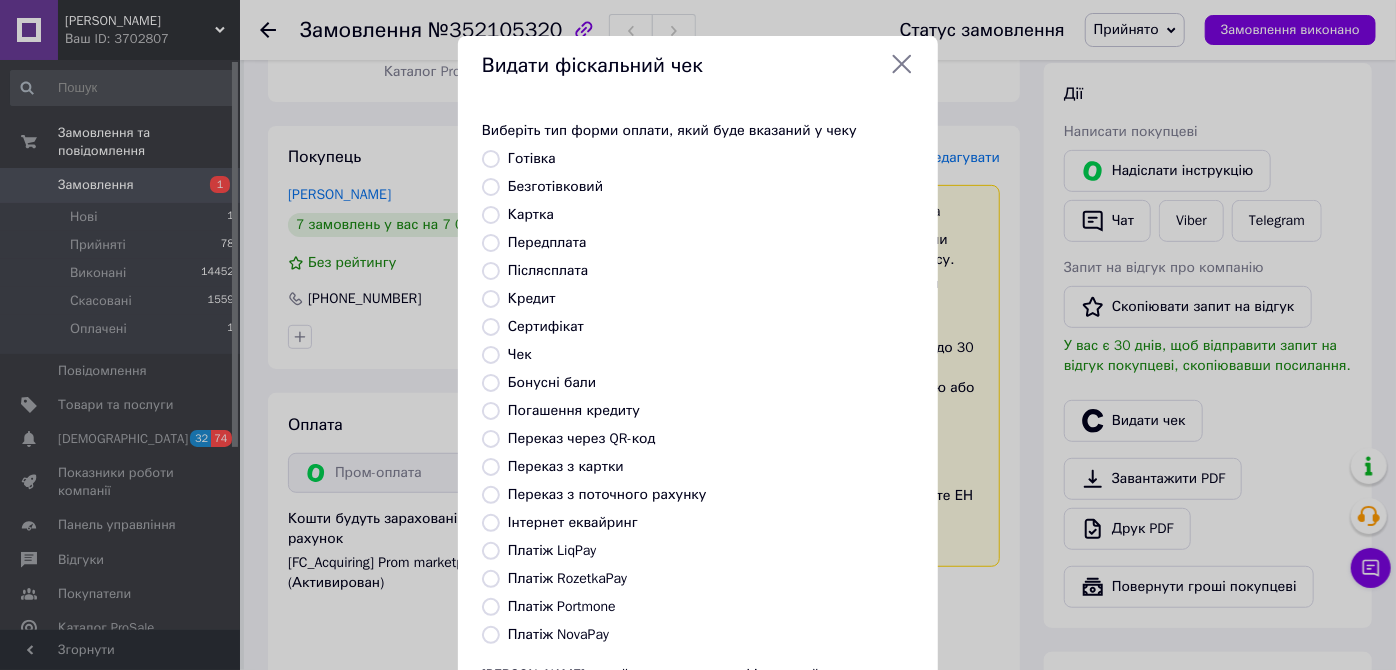 click on "Платіж RozetkaPay" at bounding box center (567, 578) 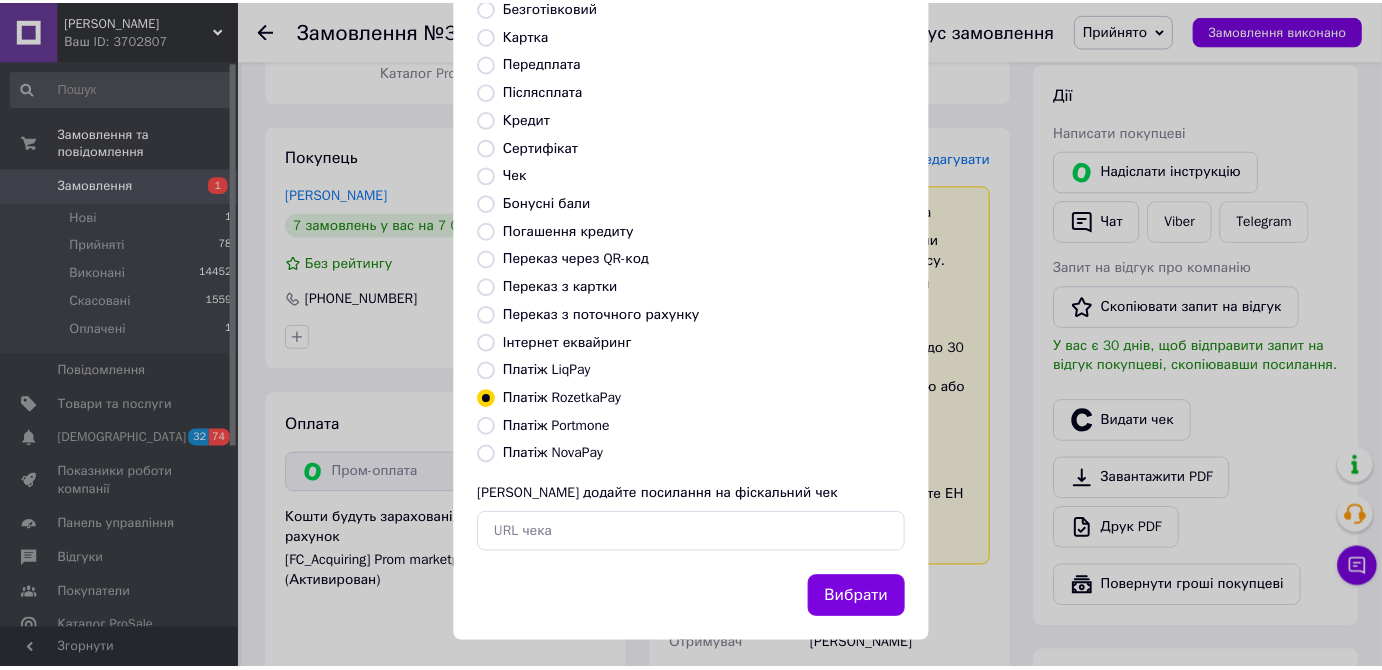 scroll, scrollTop: 188, scrollLeft: 0, axis: vertical 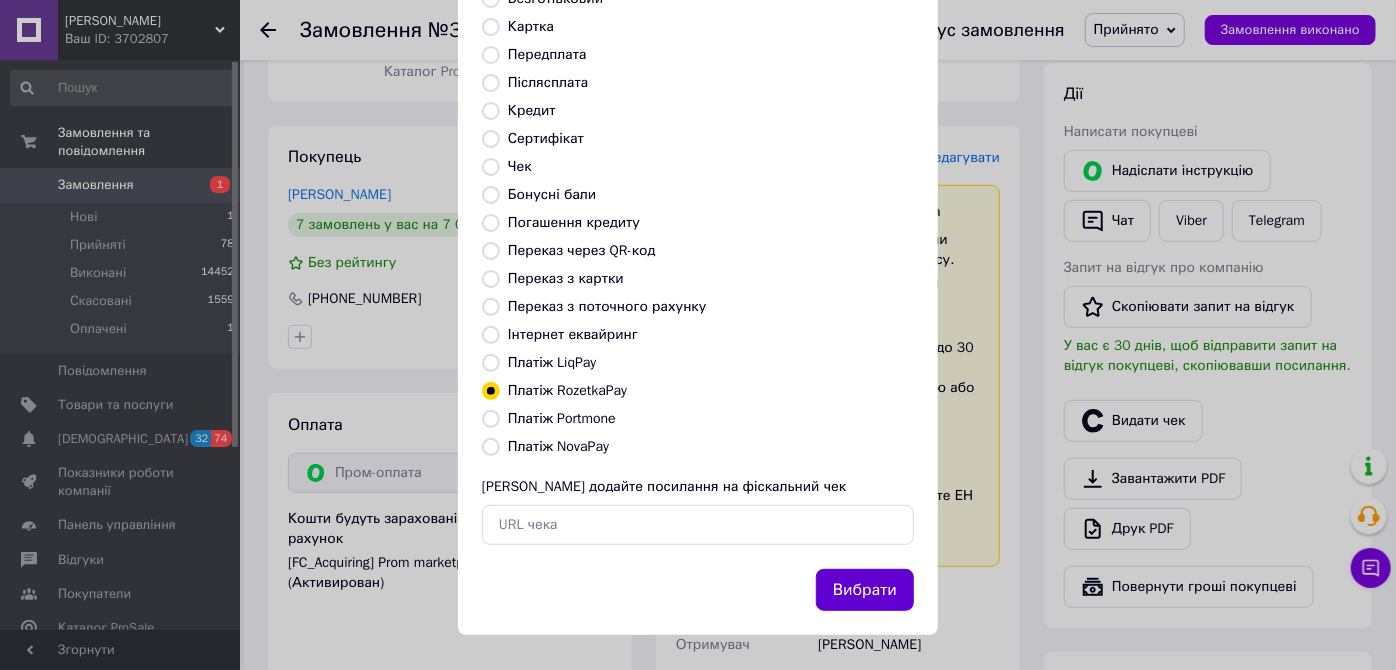 click on "Вибрати" at bounding box center (865, 590) 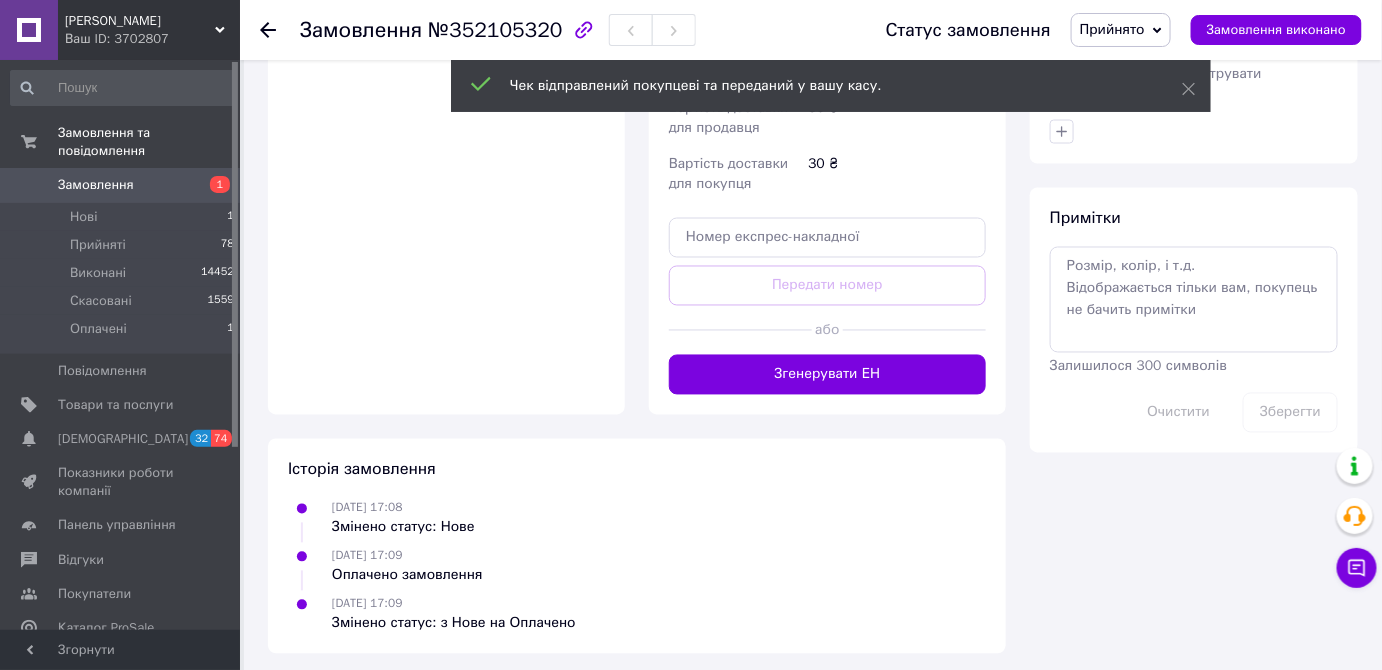 scroll, scrollTop: 1090, scrollLeft: 0, axis: vertical 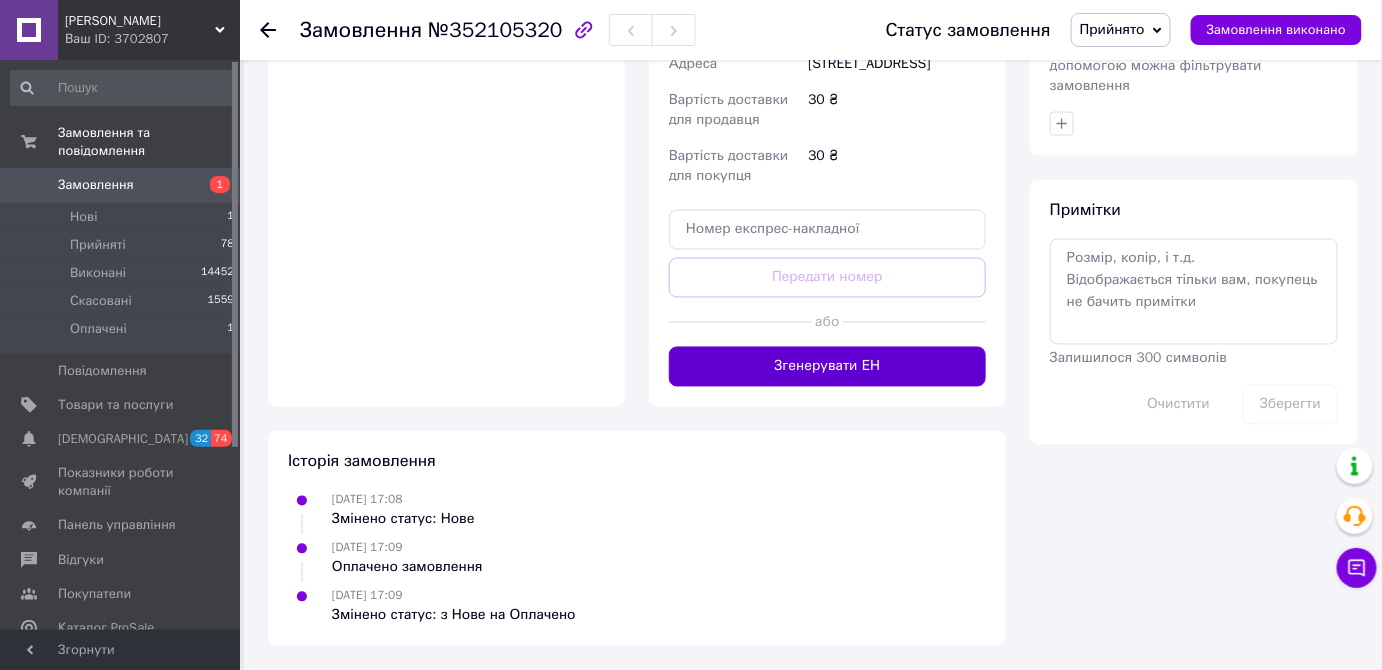 click on "Згенерувати ЕН" at bounding box center [827, 367] 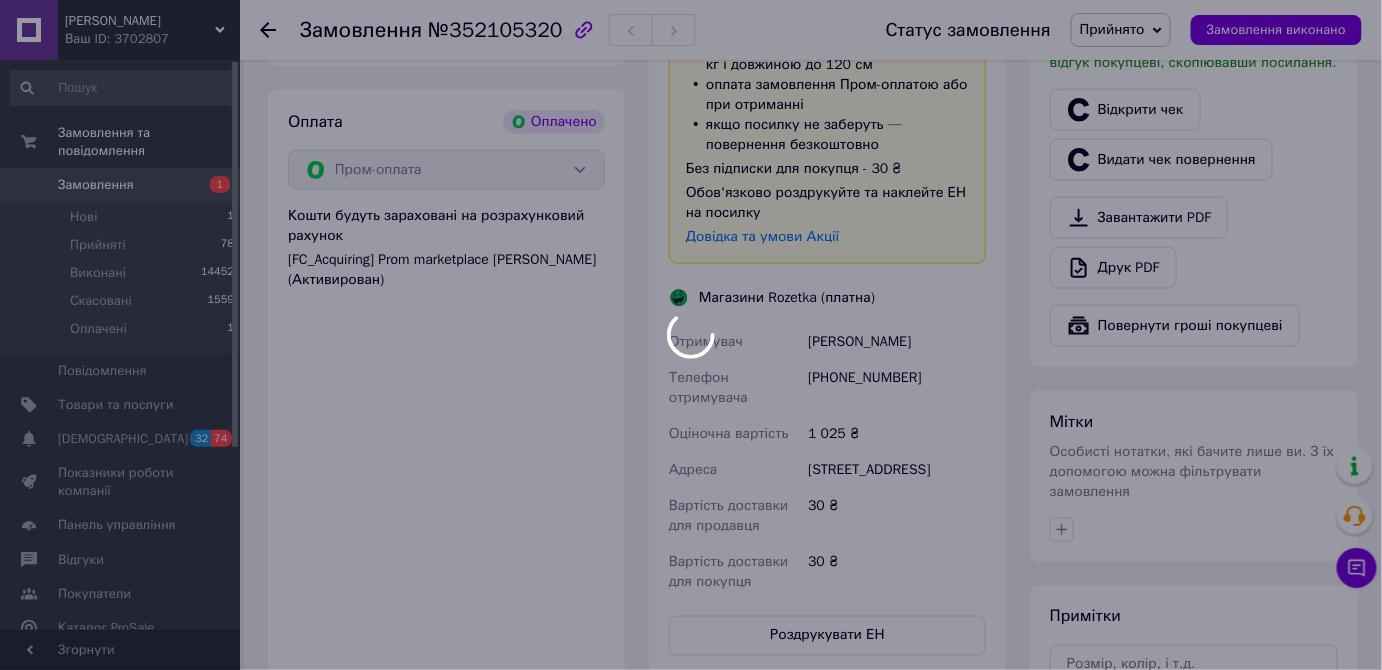 scroll, scrollTop: 635, scrollLeft: 0, axis: vertical 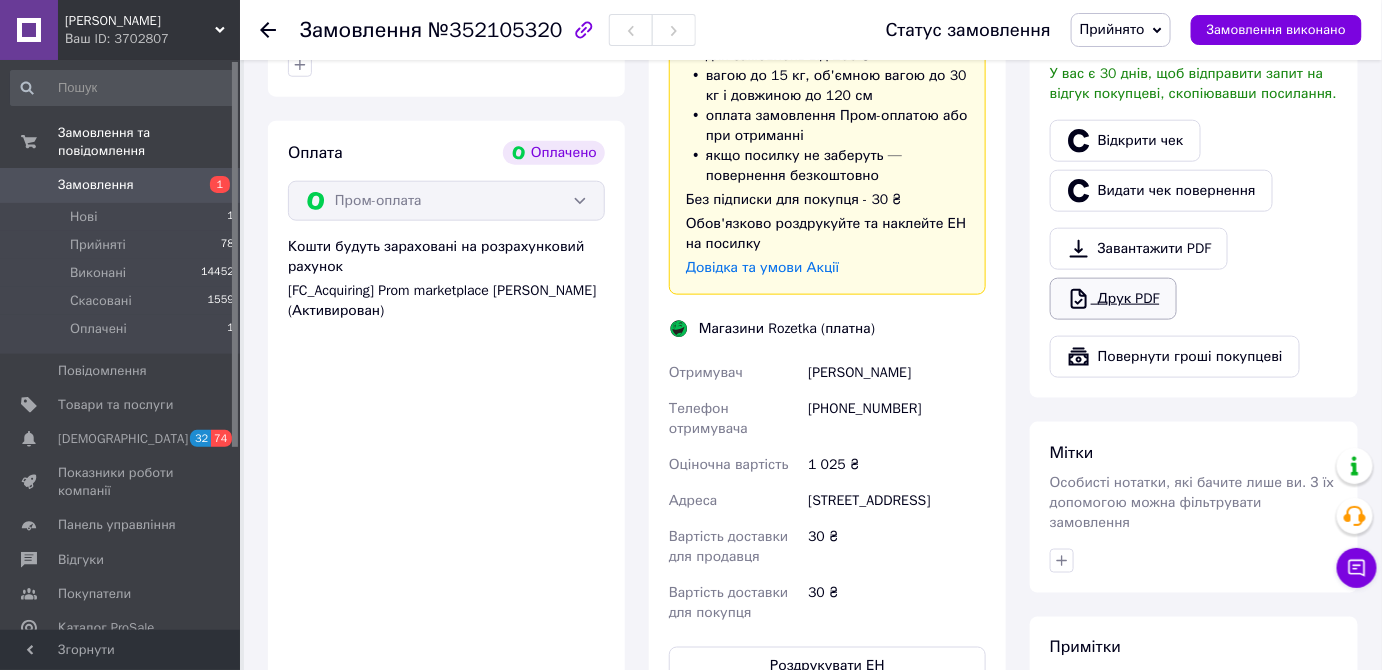 click on "Друк PDF" at bounding box center [1113, 299] 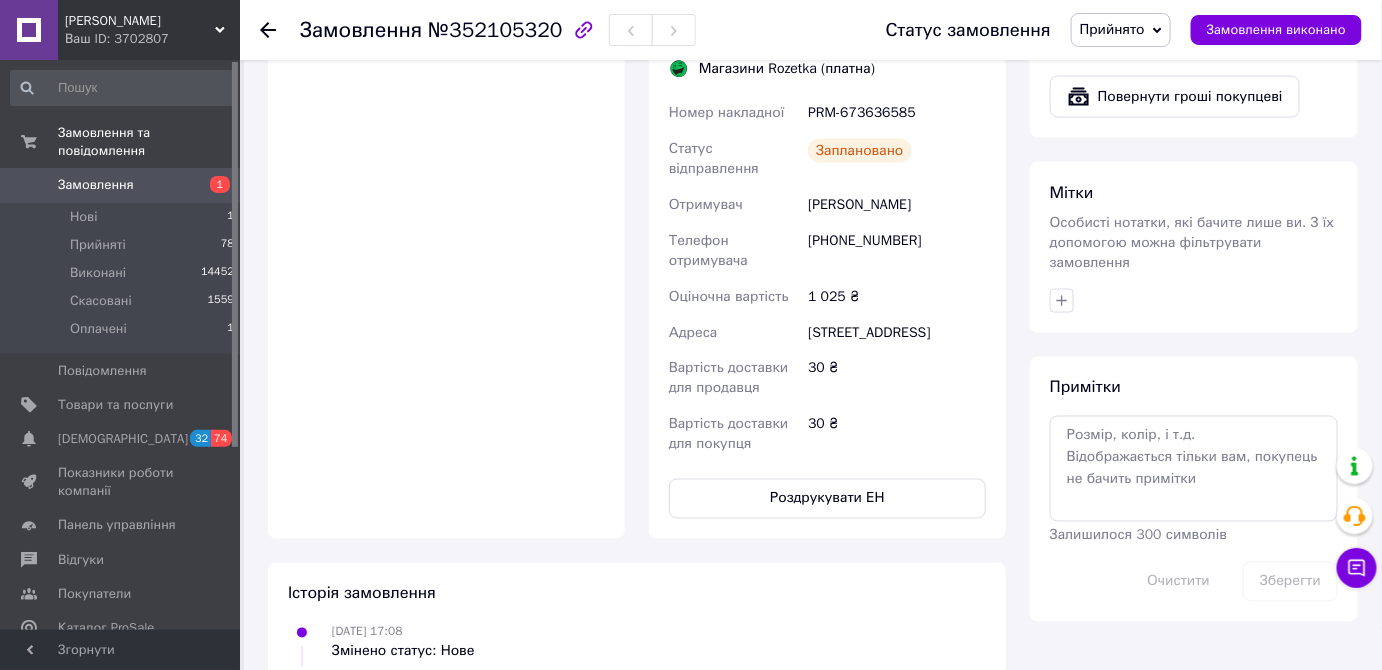 scroll, scrollTop: 908, scrollLeft: 0, axis: vertical 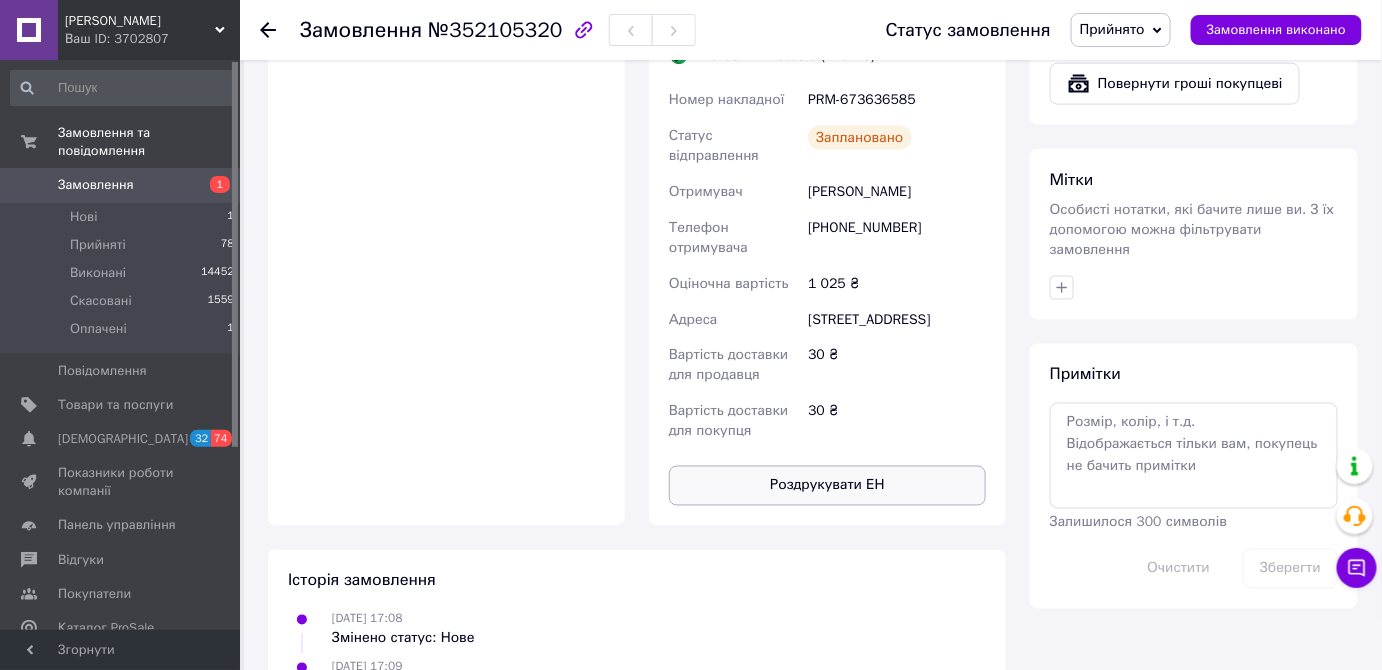 click on "Роздрукувати ЕН" at bounding box center [827, 486] 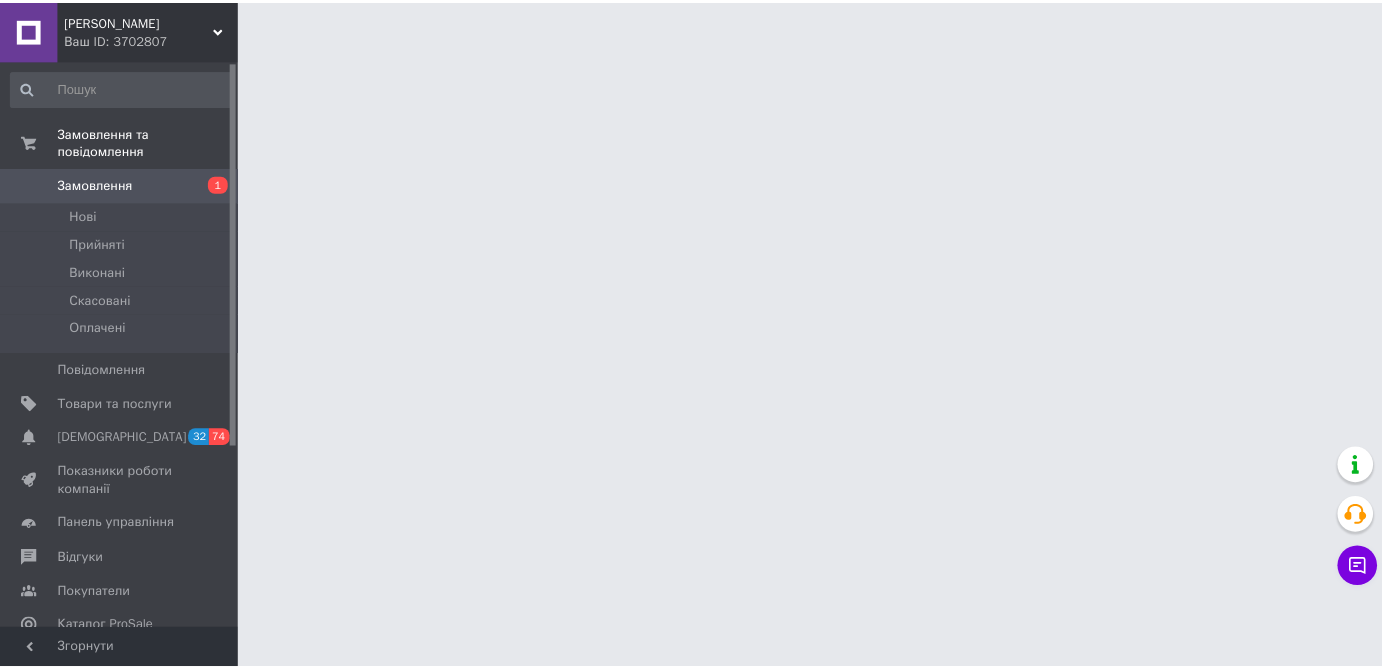 scroll, scrollTop: 0, scrollLeft: 0, axis: both 